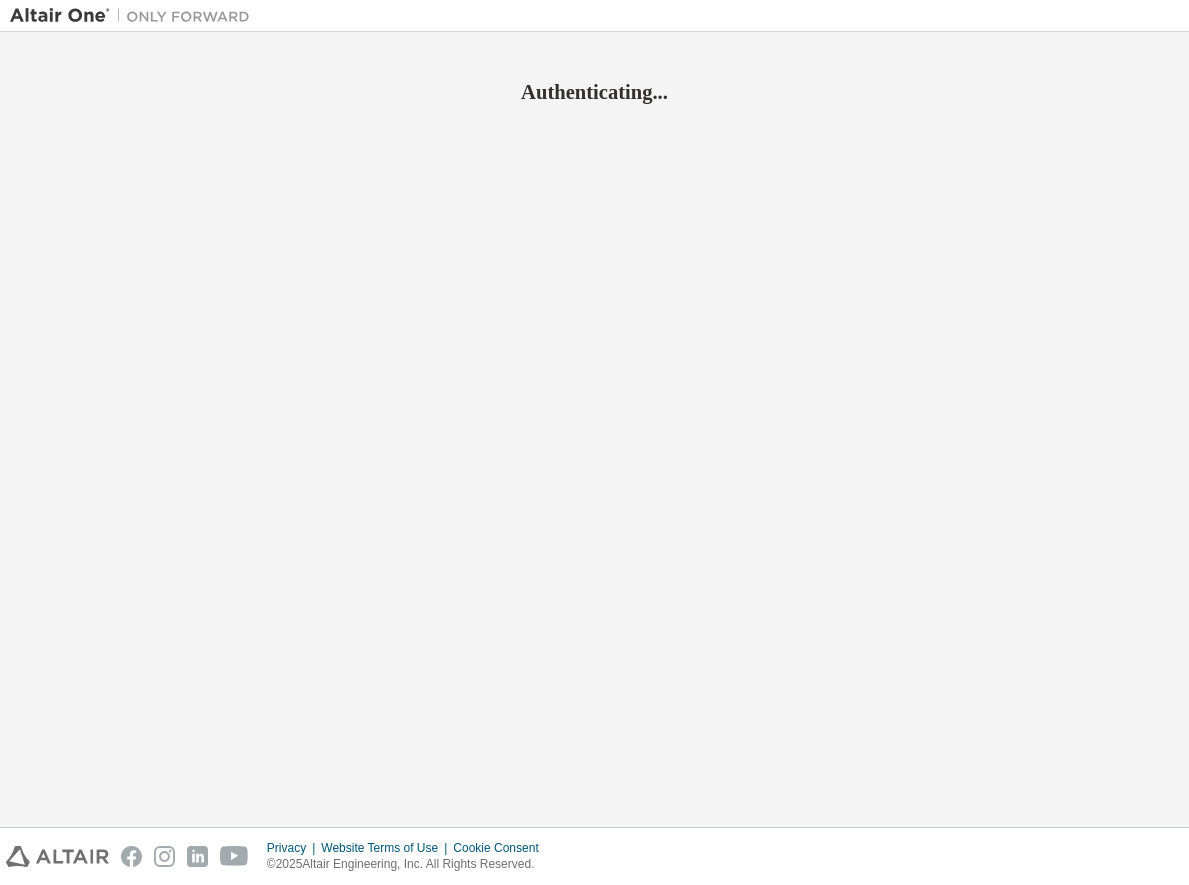 scroll, scrollTop: 0, scrollLeft: 0, axis: both 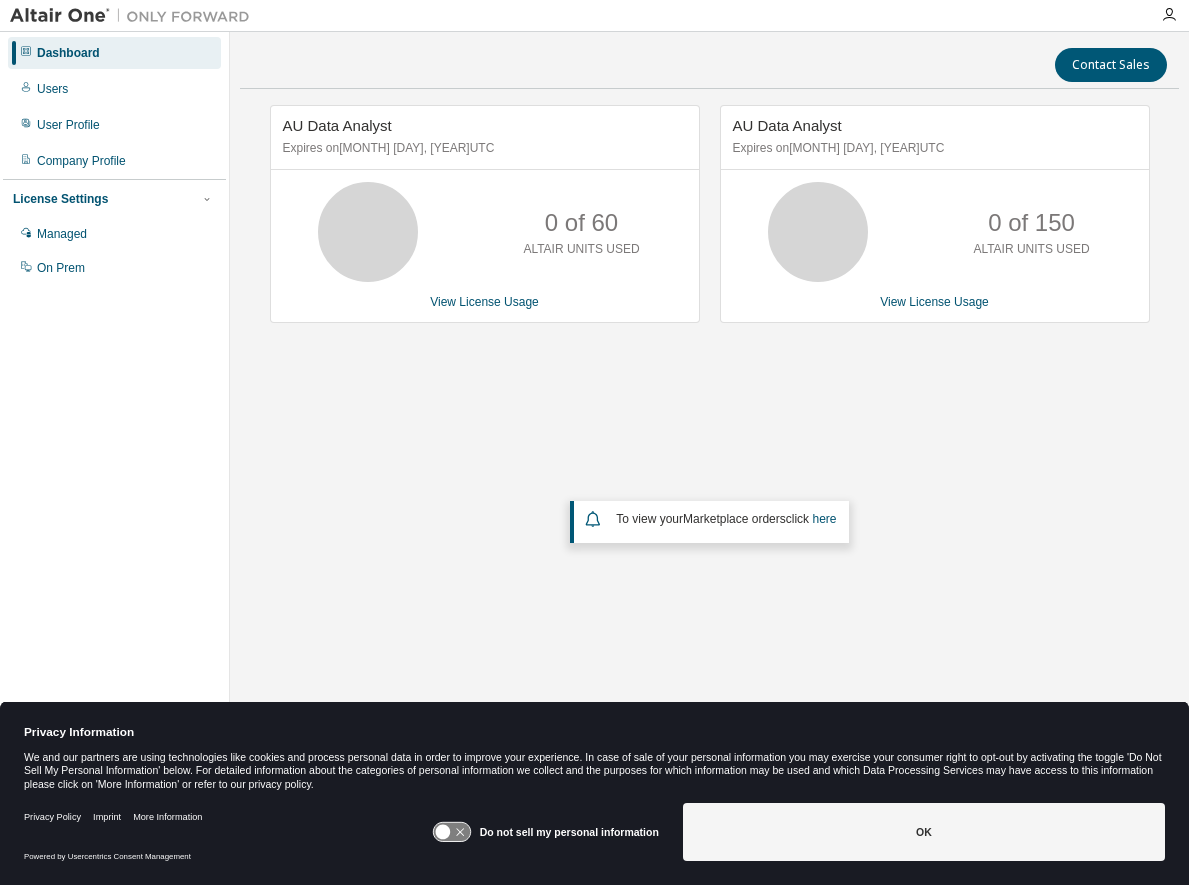 click on "AU Data Analyst Expires on  [MONTH] [DAY], [YEAR]  UTC  [NUMBER] of [NUMBER] ALTAIR UNITS USED View License Usage AU Data Analyst Expires on  [MONTH] [DAY], [YEAR]  UTC  [NUMBER] of [NUMBER] ALTAIR UNITS USED View License Usage To view your  Marketplace orders  click   here" at bounding box center (709, 392) 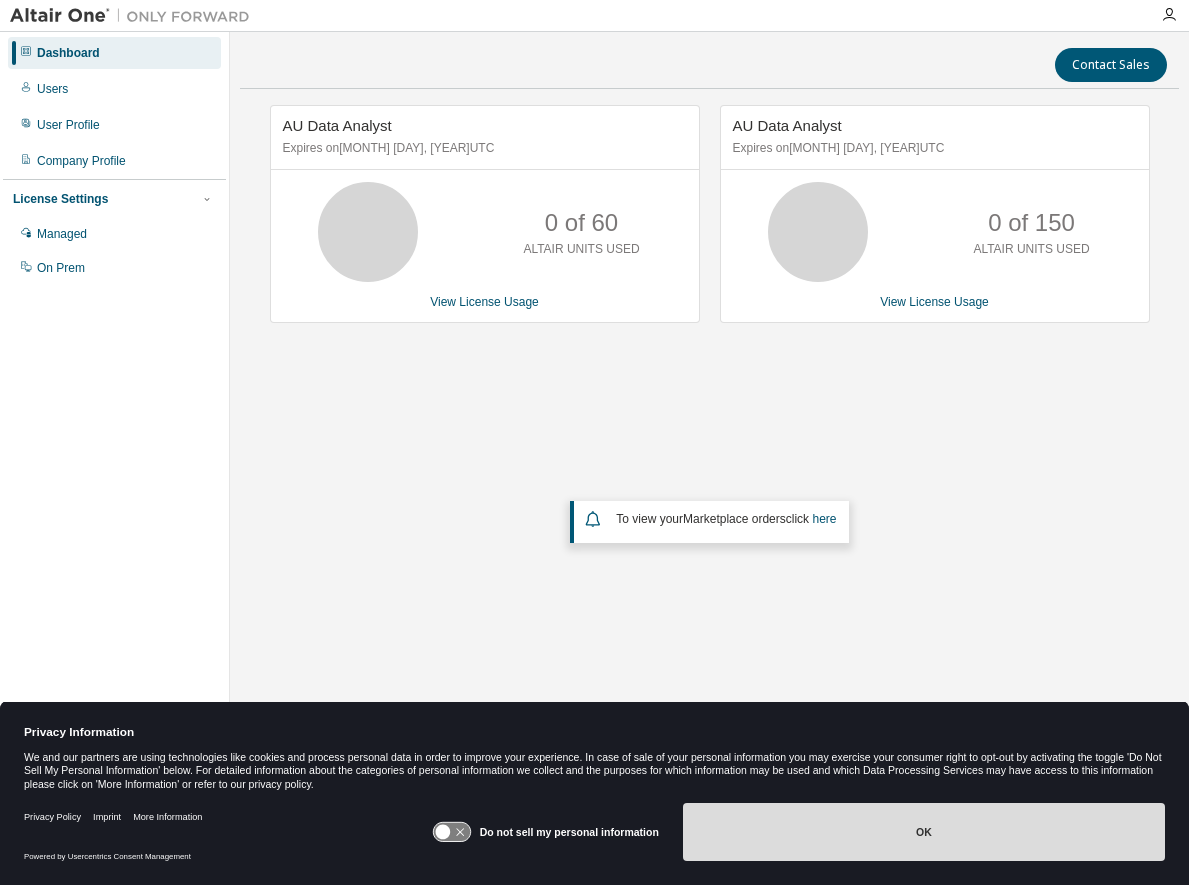 click on "OK" at bounding box center (924, 832) 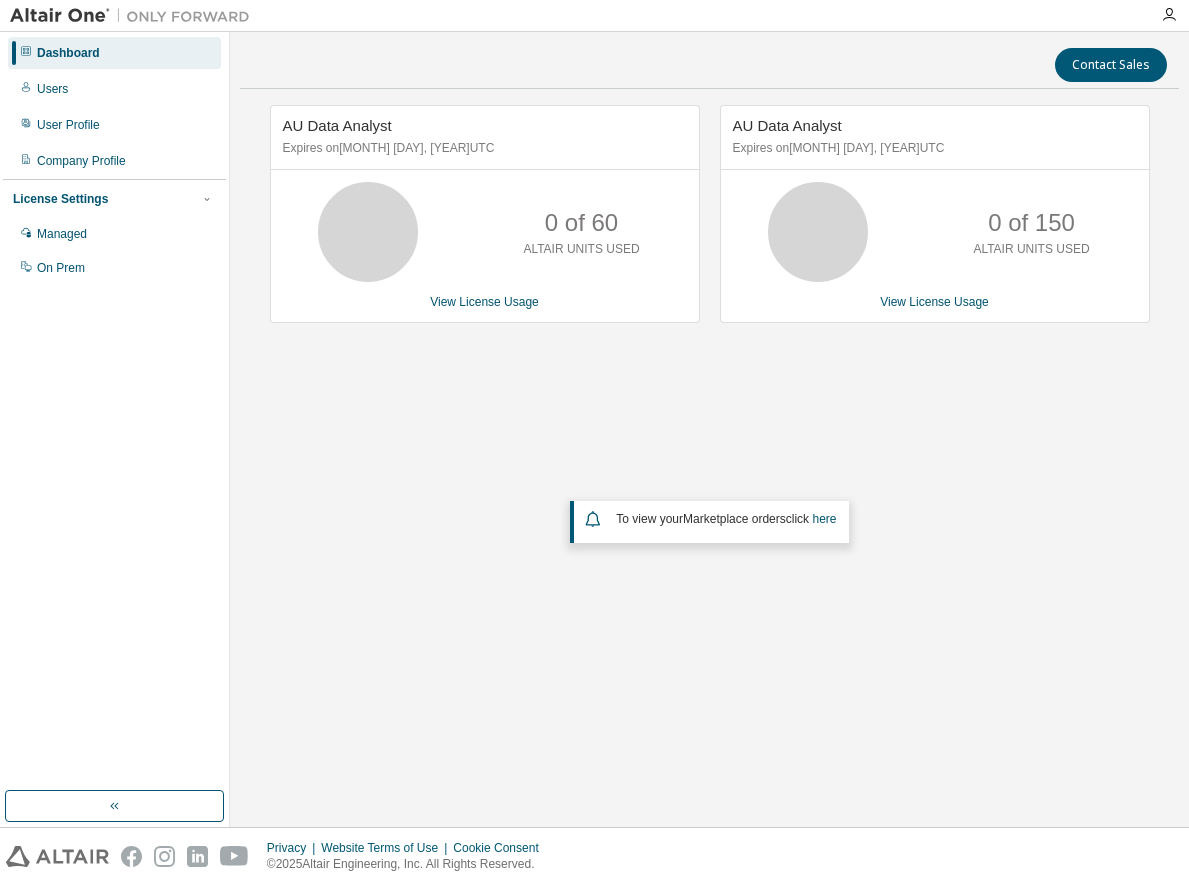 click on "Contact Sales AU Data Analyst Expires on  [MONTH] [DAY], [YEAR]  UTC  [NUMBER] of [NUMBER] ALTAIR UNITS USED View License Usage AU Data Analyst Expires on  [MONTH] [DAY], [YEAR]  UTC  [NUMBER] of [NUMBER] ALTAIR UNITS USED View License Usage To view your  Marketplace orders  click   here" at bounding box center (709, 429) 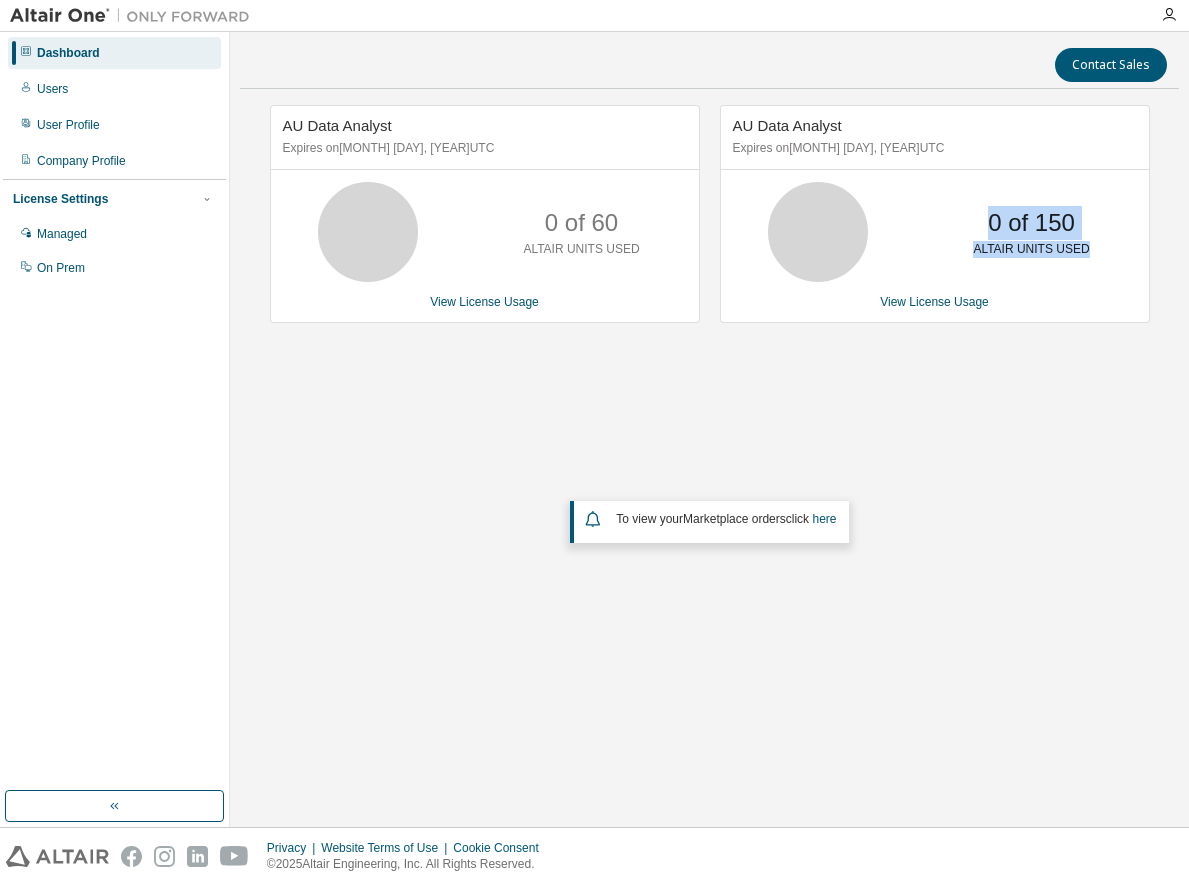 drag, startPoint x: 1088, startPoint y: 243, endPoint x: 990, endPoint y: 204, distance: 105.47511 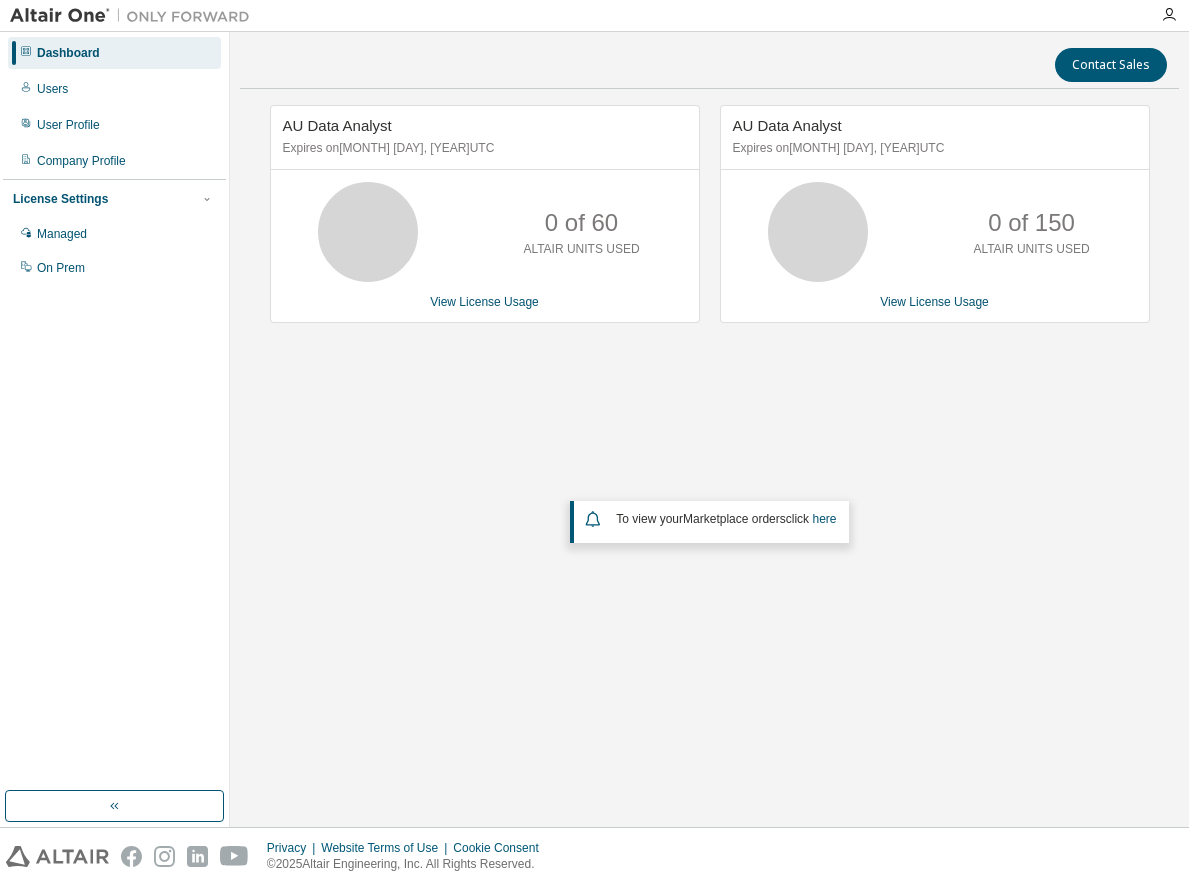 click on "AU Data Analyst Expires on  [MONTH] [DAY], [YEAR]  UTC  [NUMBER] of [NUMBER] ALTAIR UNITS USED View License Usage AU Data Analyst Expires on  [MONTH] [DAY], [YEAR]  UTC  [NUMBER] of [NUMBER] ALTAIR UNITS USED View License Usage To view your  Marketplace orders  click   here" at bounding box center [709, 392] 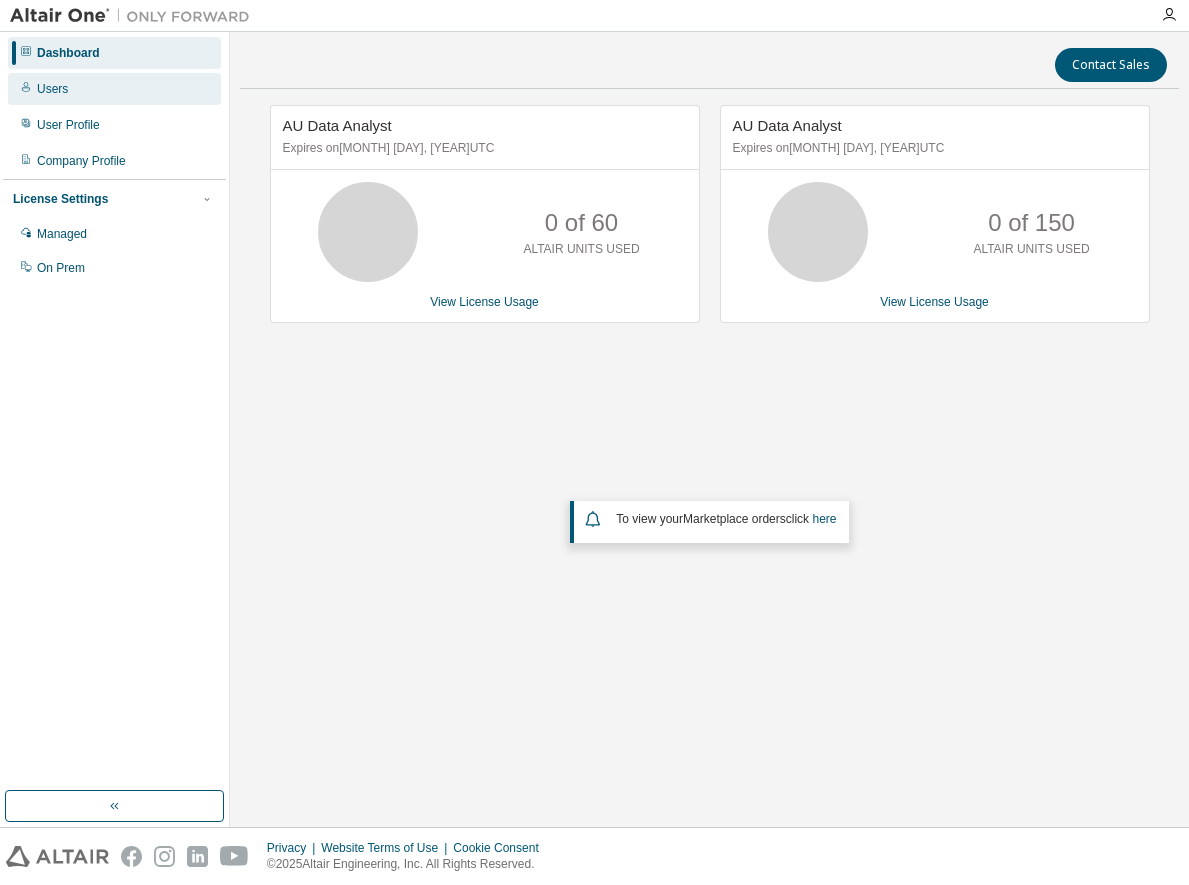 click on "Users" at bounding box center [52, 89] 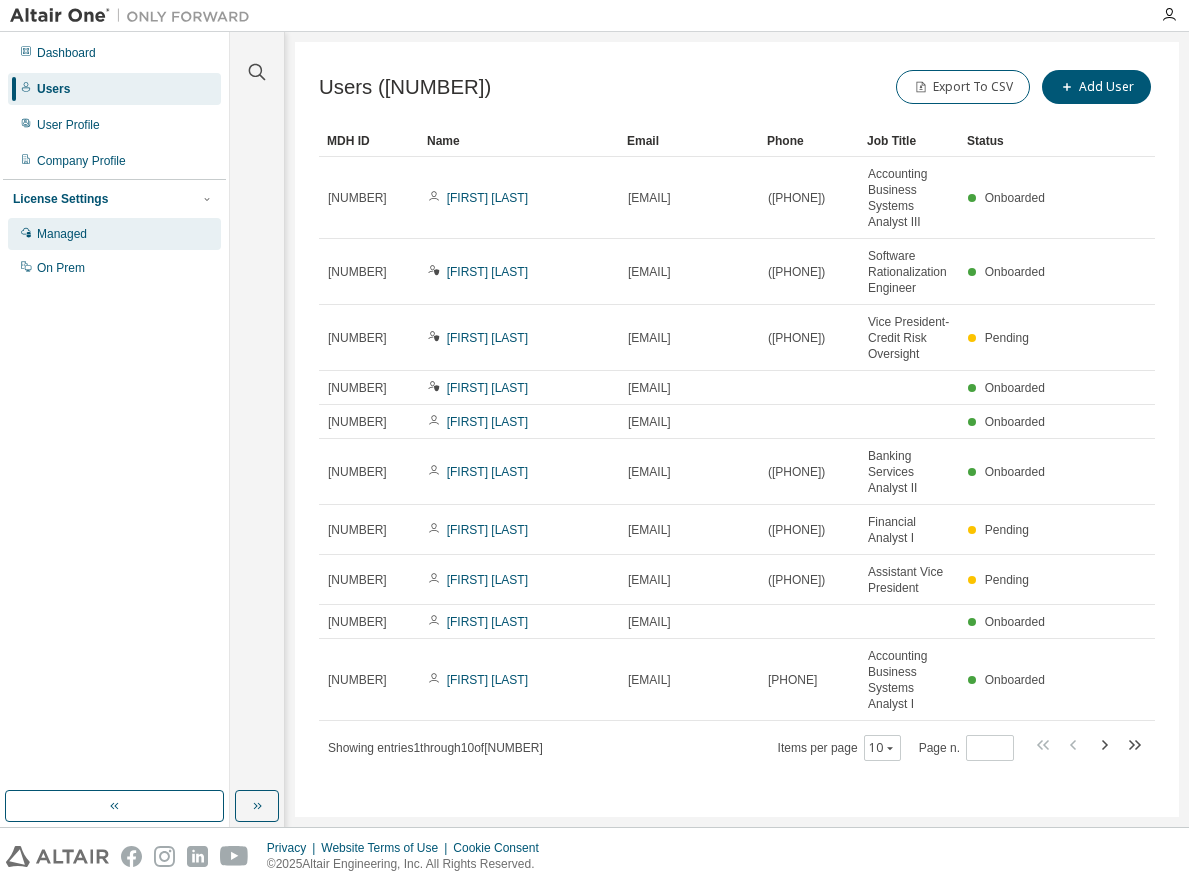 click on "Managed" at bounding box center (62, 234) 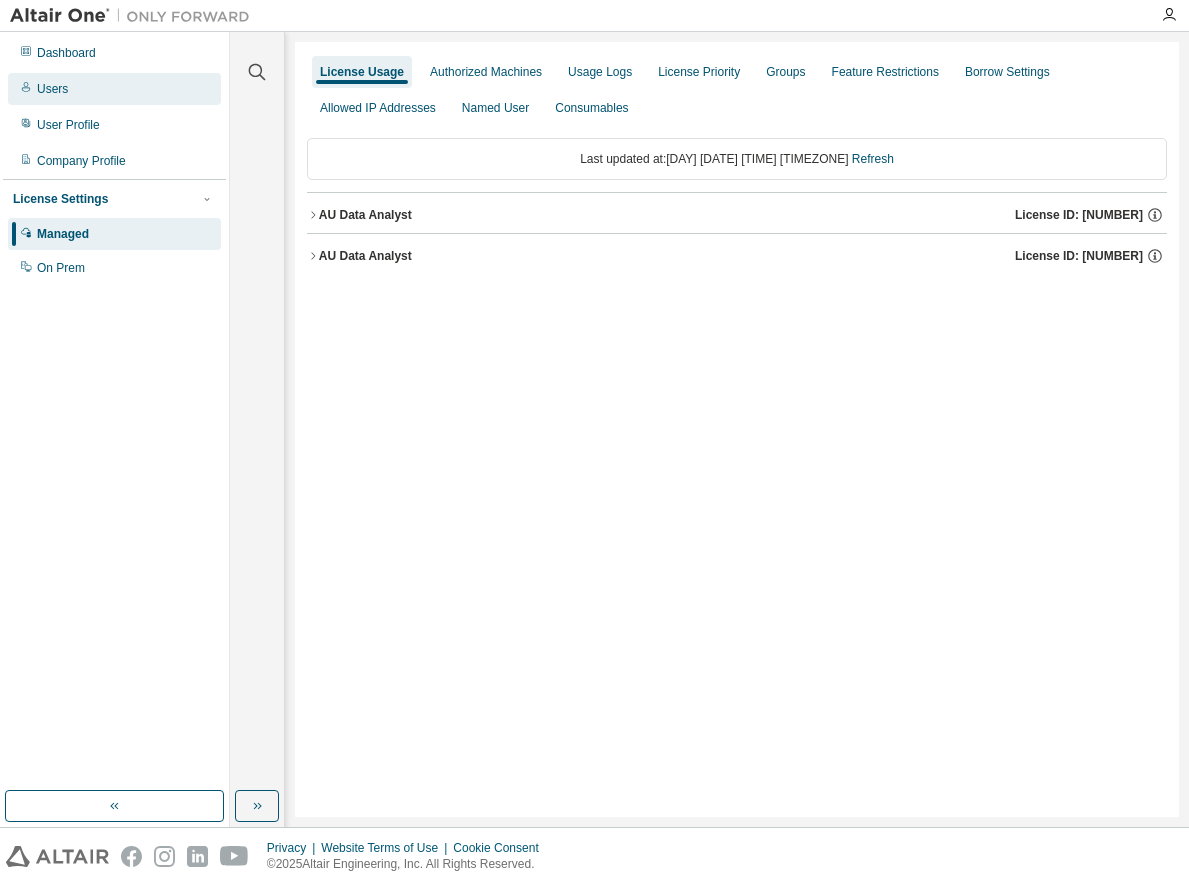 click on "Users" at bounding box center (52, 89) 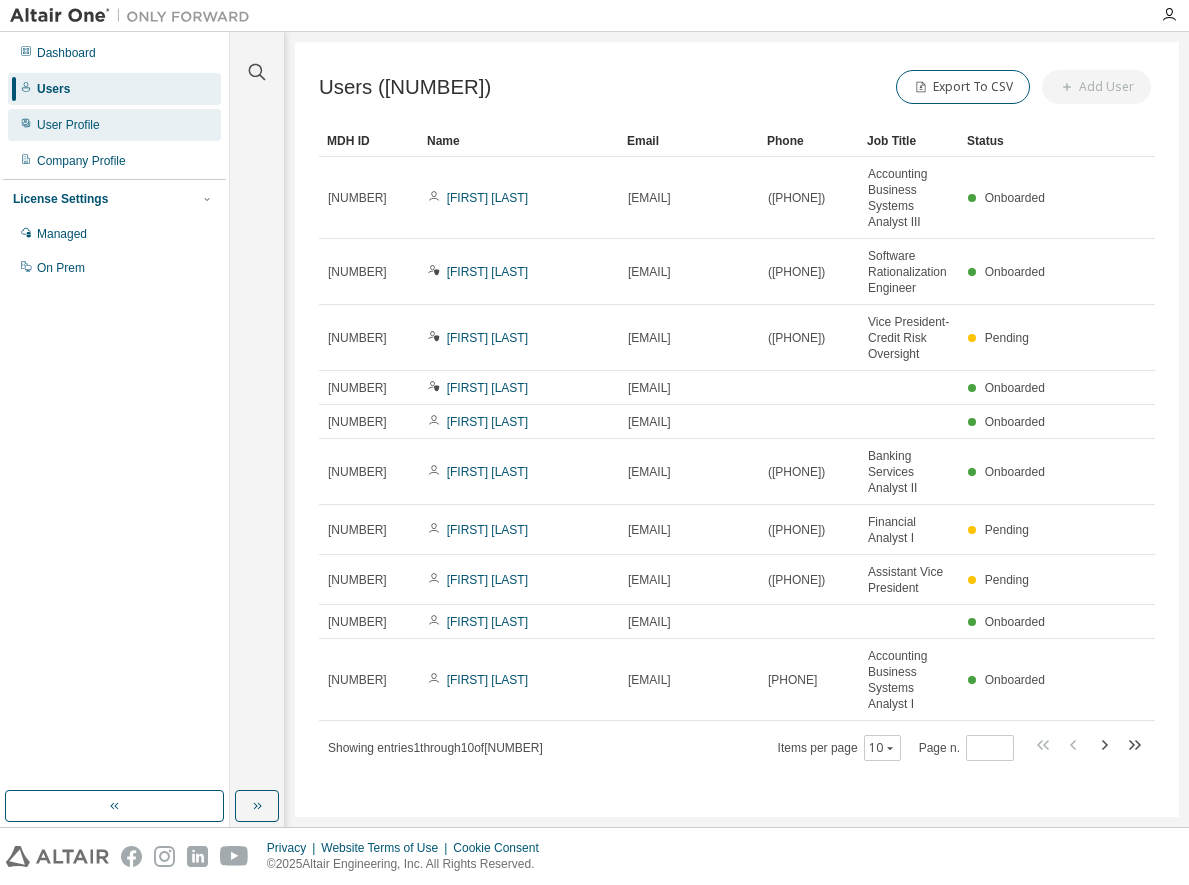 click on "User Profile" at bounding box center (68, 125) 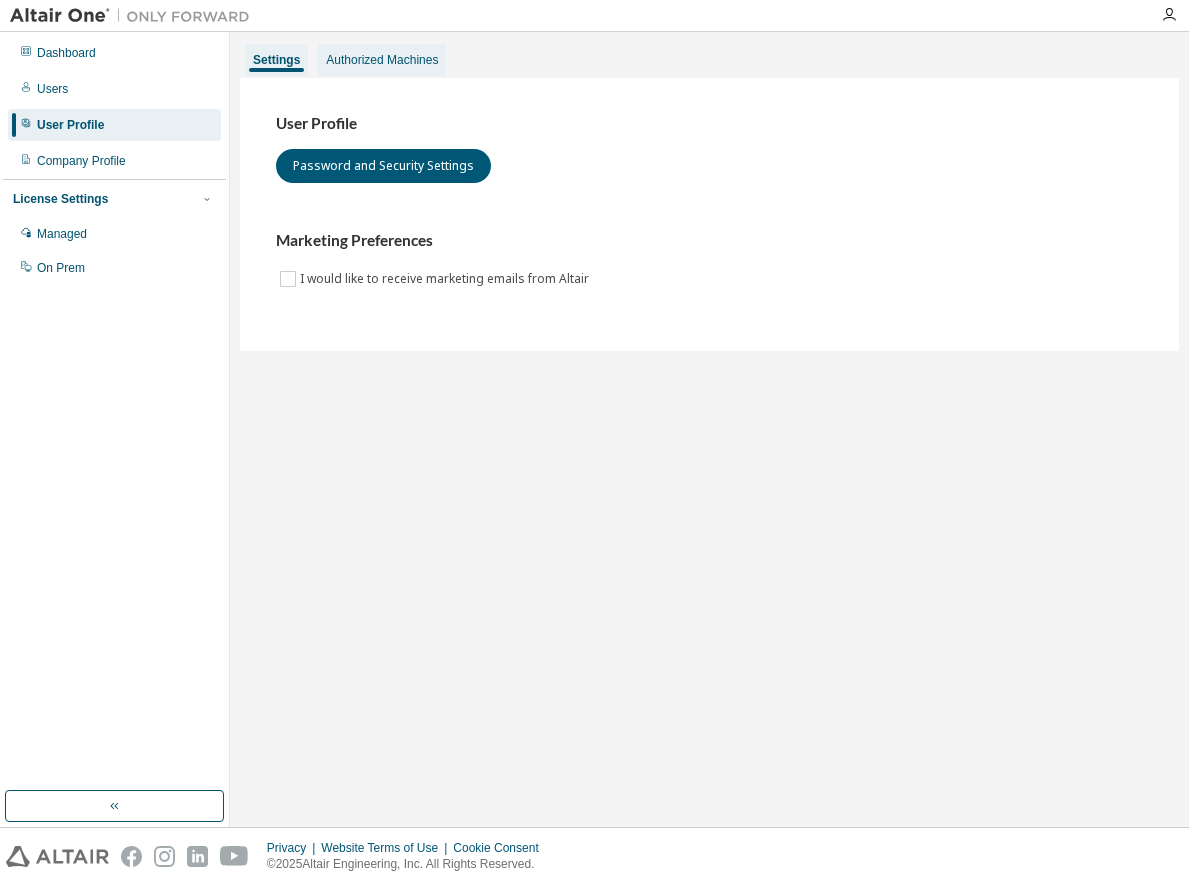 click on "Authorized Machines" at bounding box center (382, 60) 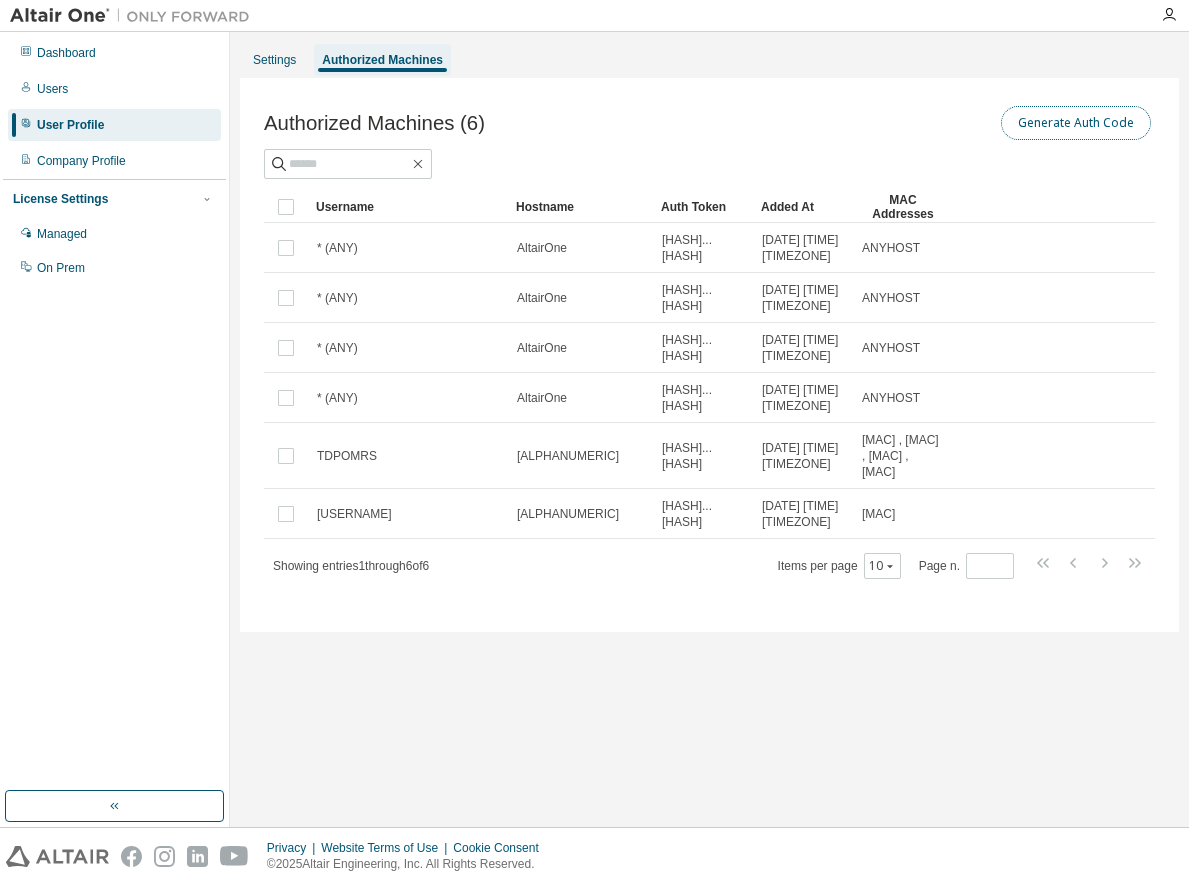 click on "Generate Auth Code" at bounding box center [1076, 123] 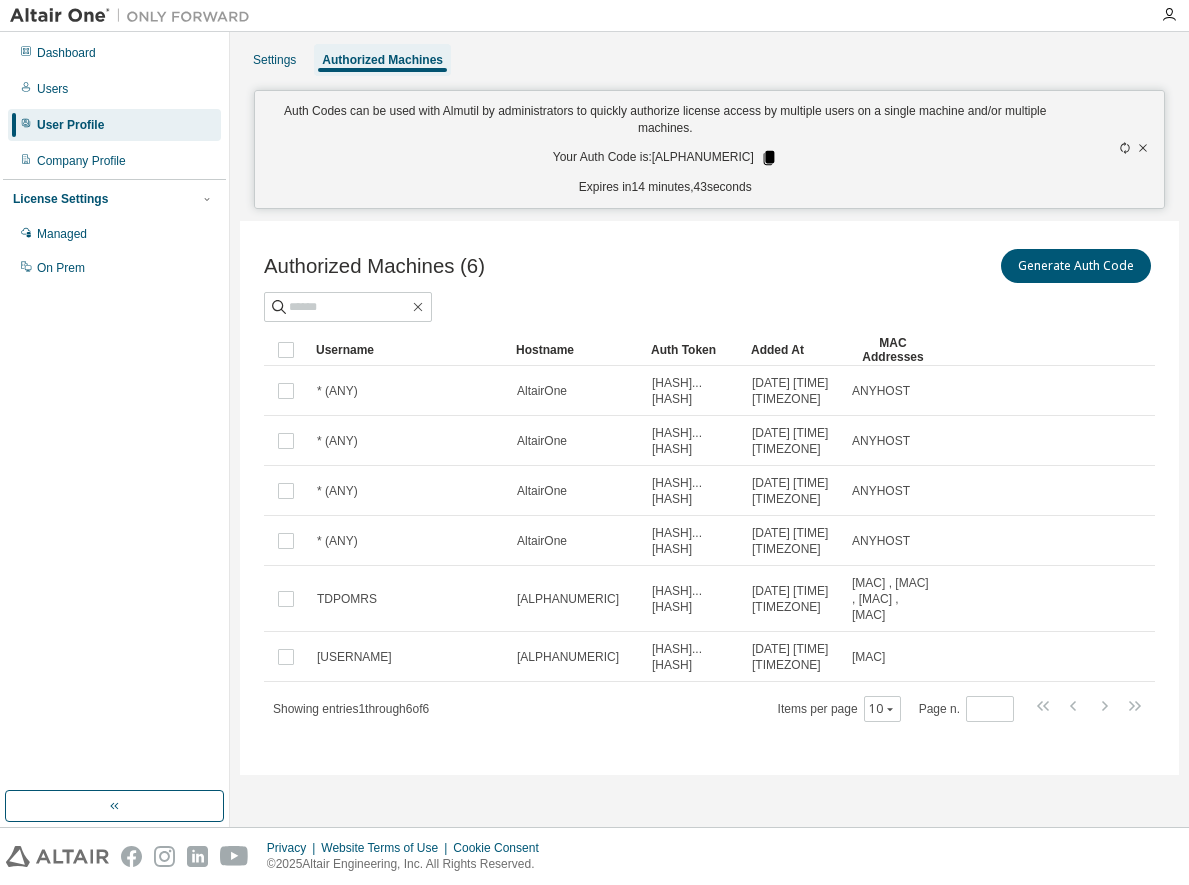 click 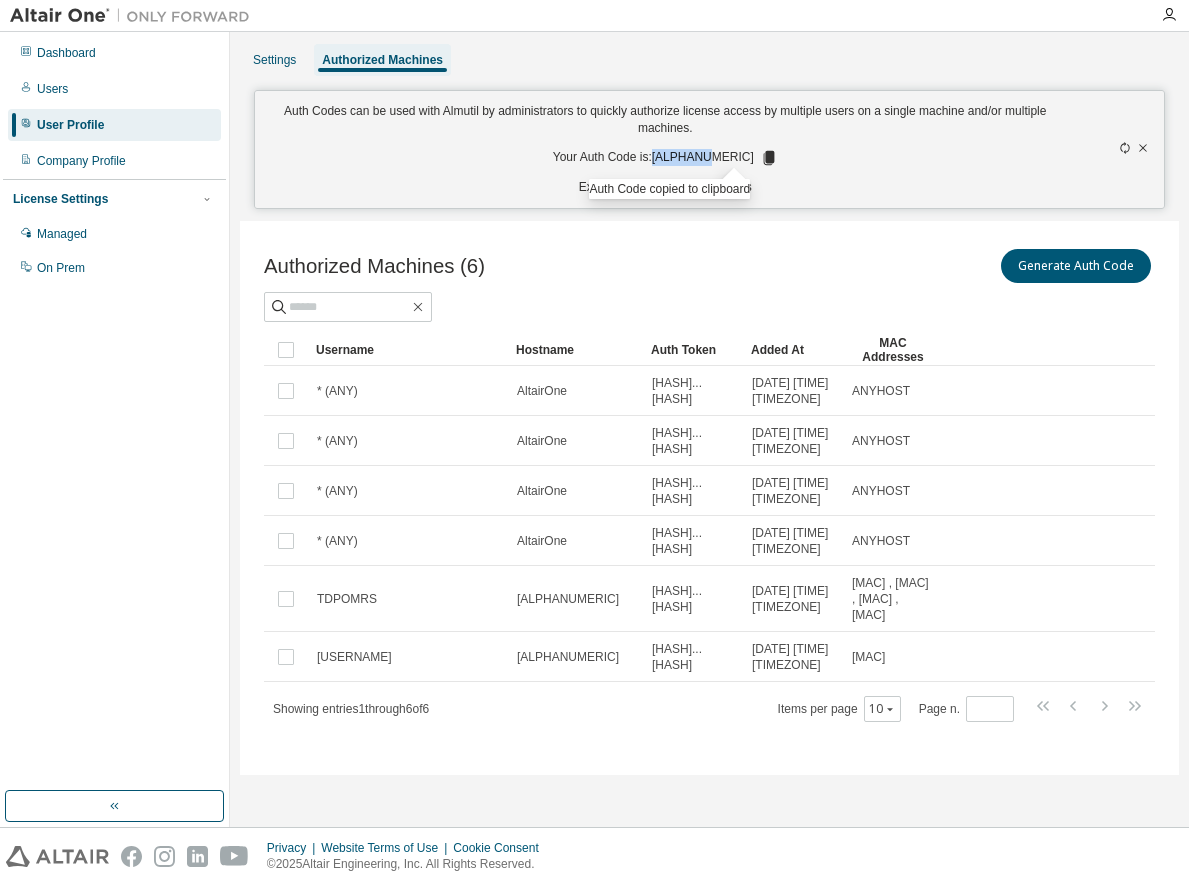 drag, startPoint x: 727, startPoint y: 160, endPoint x: 673, endPoint y: 167, distance: 54.451813 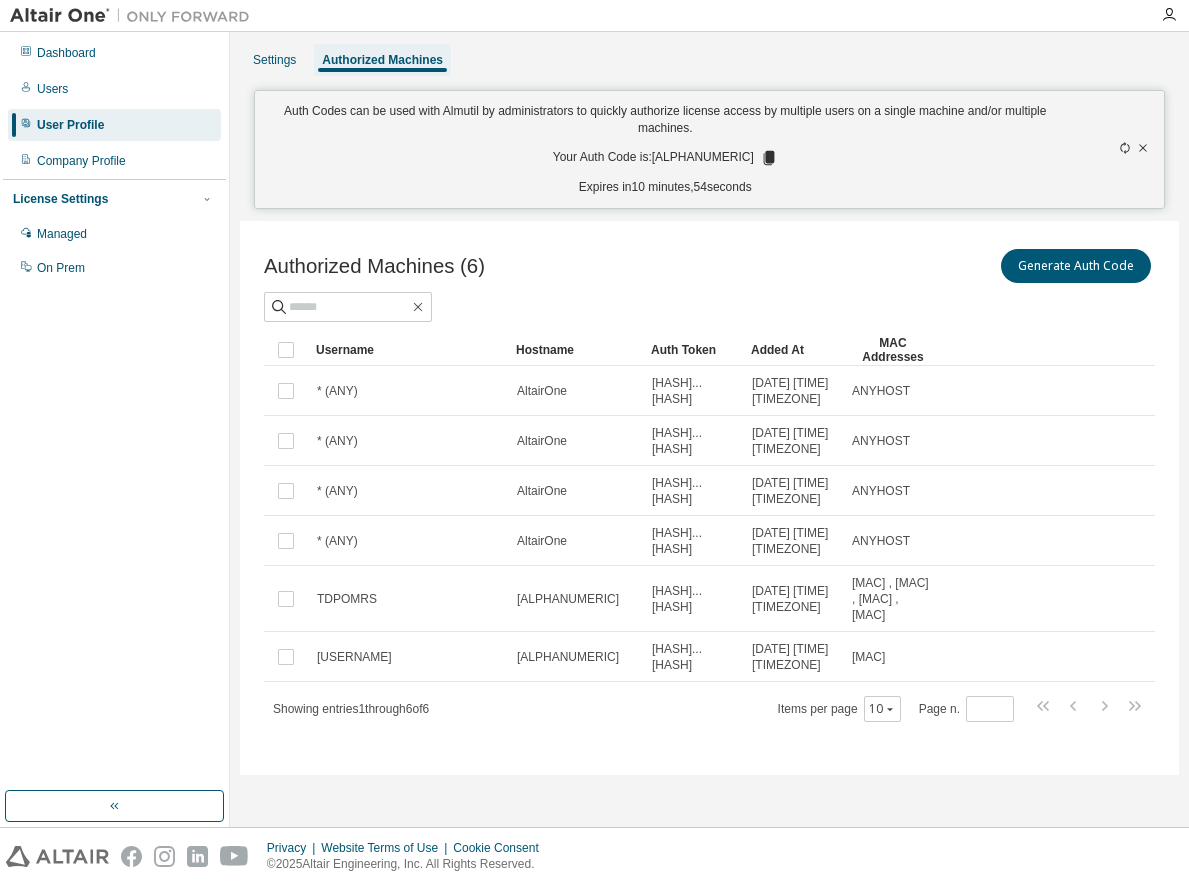 click at bounding box center [704, 15] 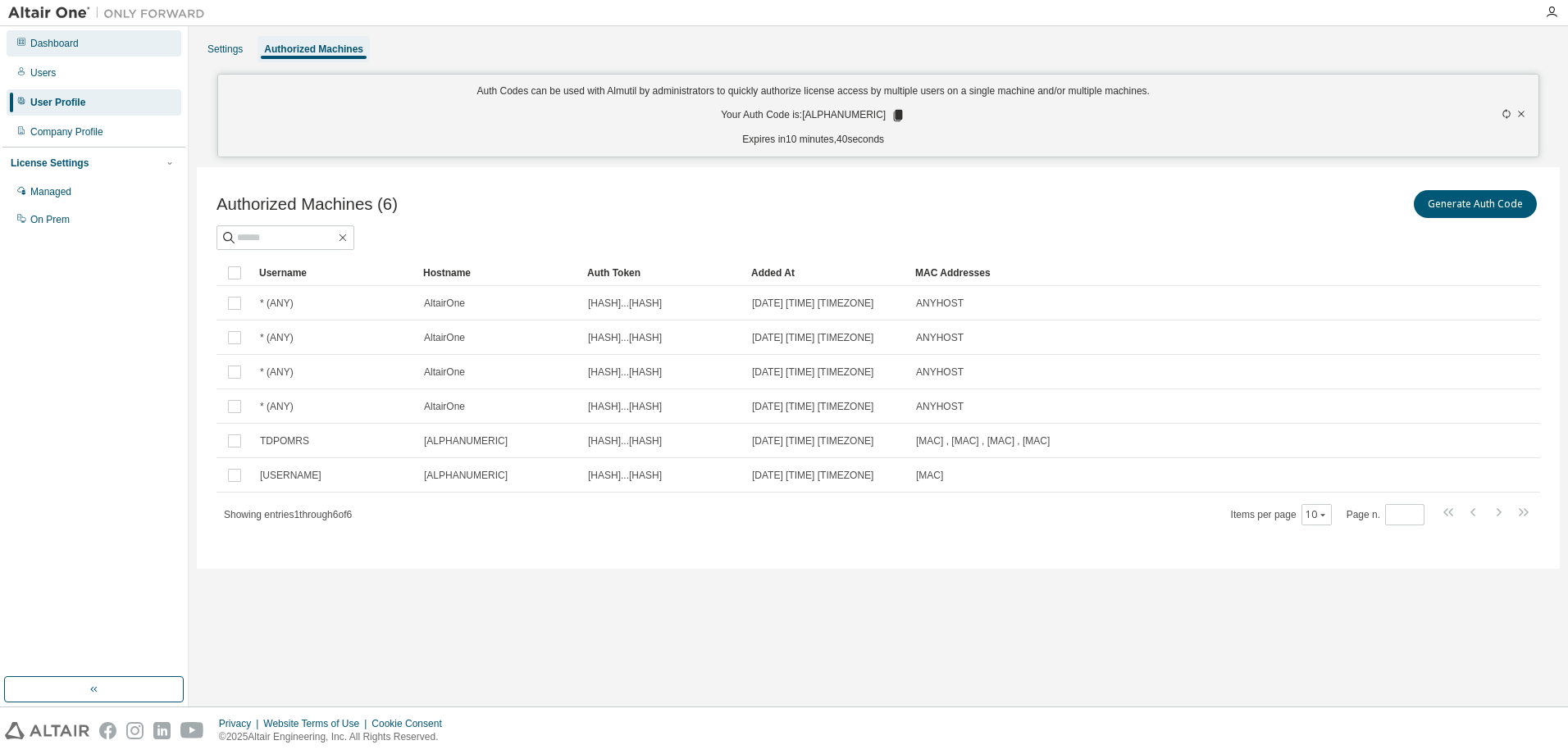click on "Dashboard" at bounding box center [93, 43] 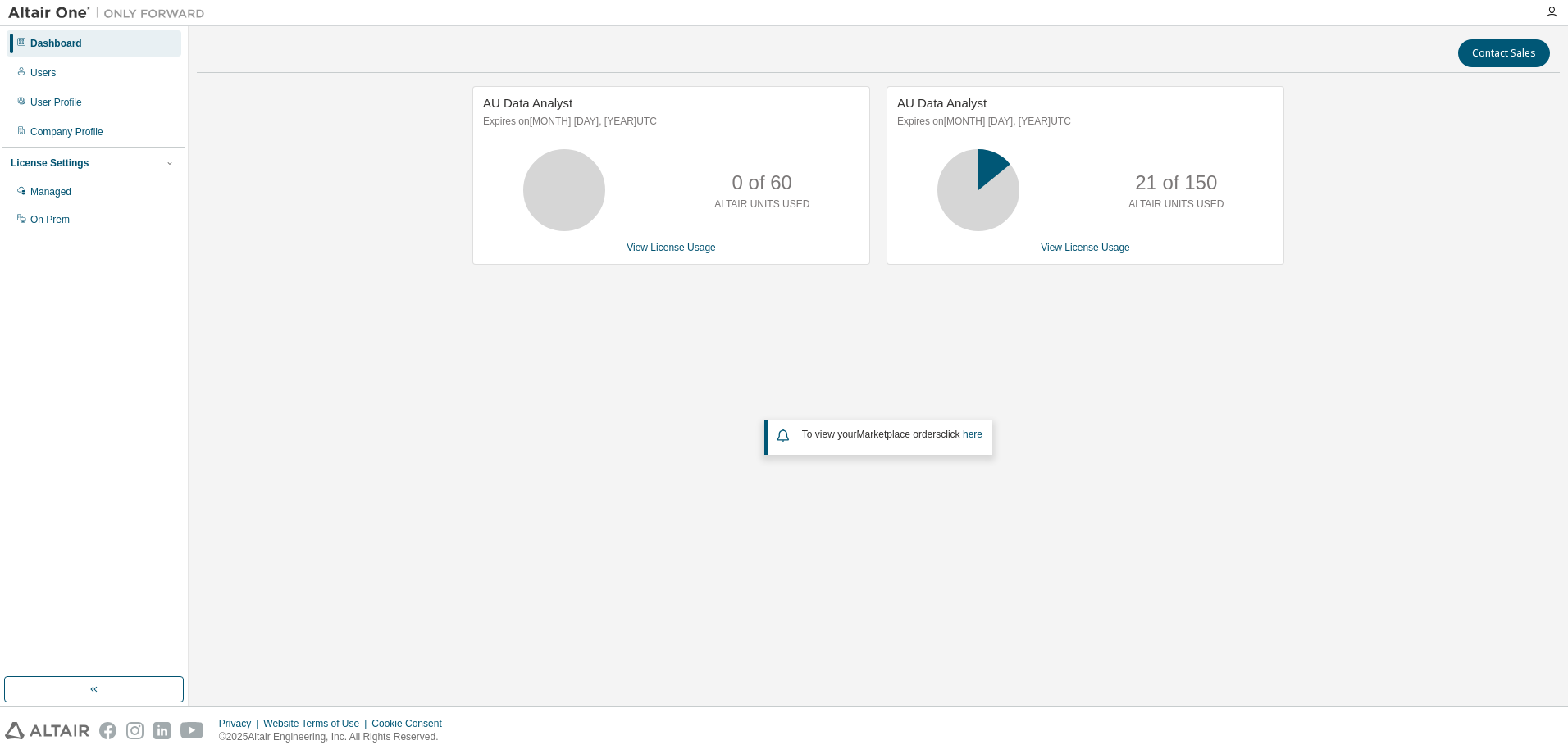 click on "21 of 150 ALTAIR UNITS USED" at bounding box center [1176, 190] 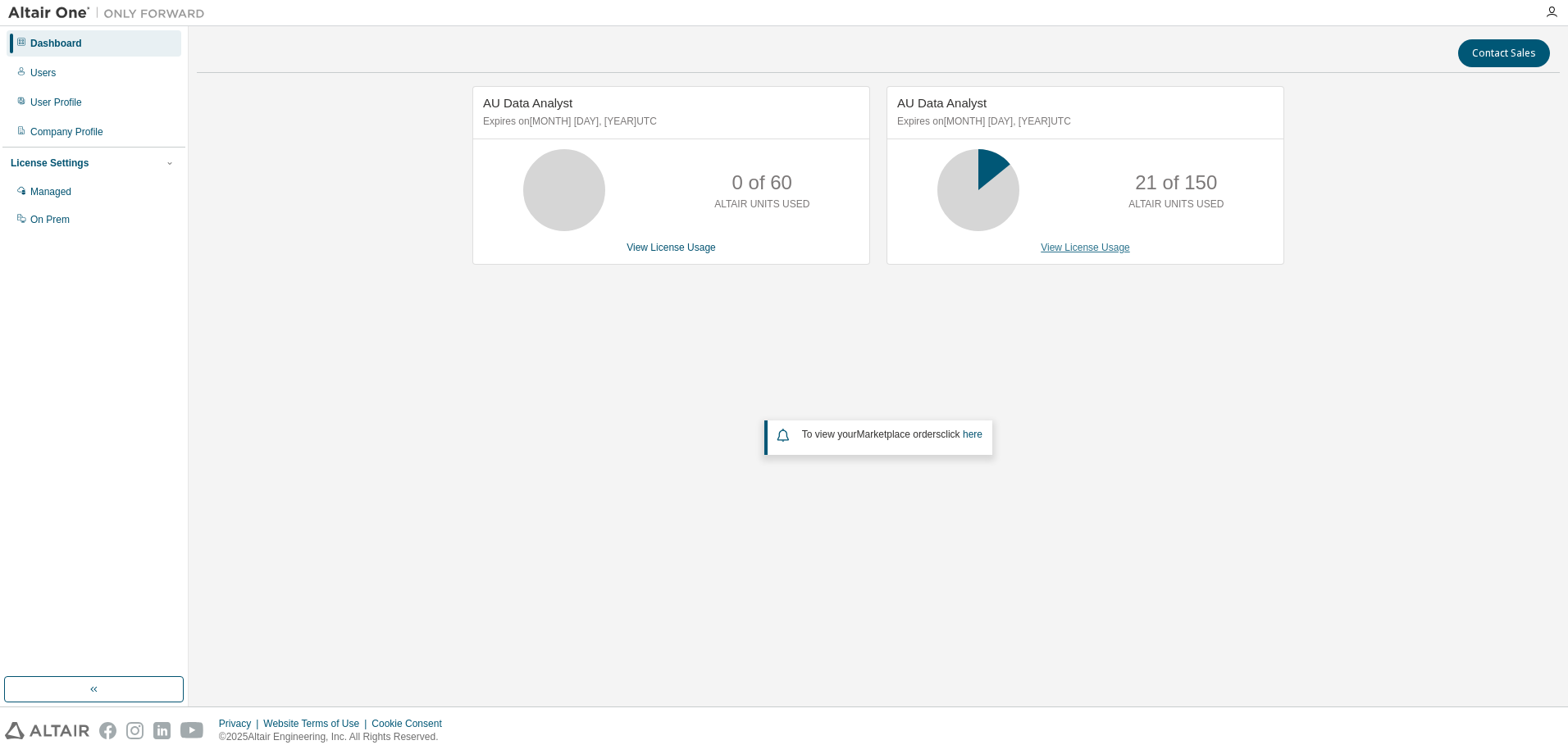 click on "View License Usage" at bounding box center [1085, 248] 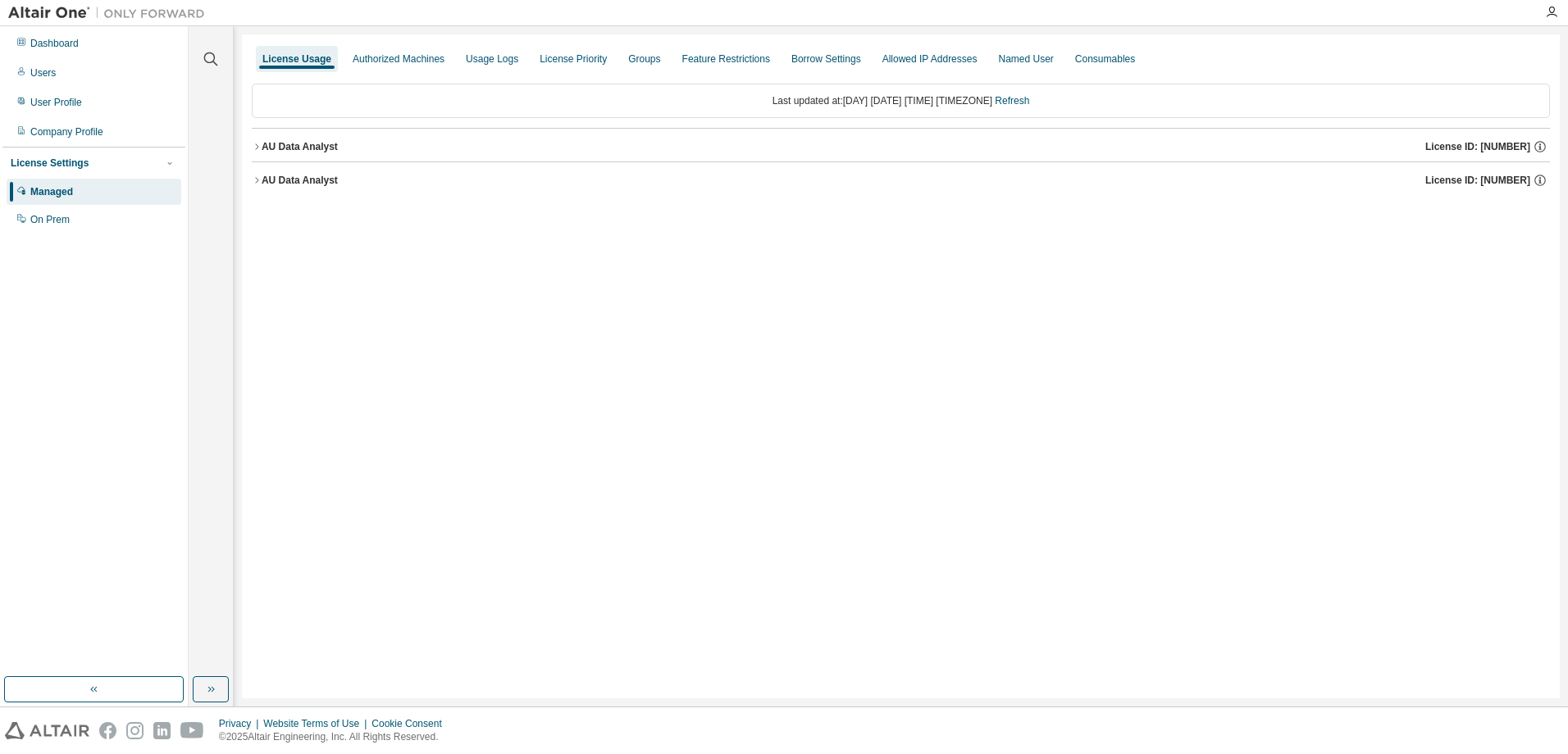 click on "License Usage Authorized Machines Usage Logs License Priority Groups Feature Restrictions Borrow Settings Allowed IP Addresses Named User Consumables Last updated at:  [DATE] [TIME] [TIMEZONE]   Refresh AU Data Analyst License ID: [NUMBER] AU Data Analyst License ID: [NUMBER]" at bounding box center (900, 366) 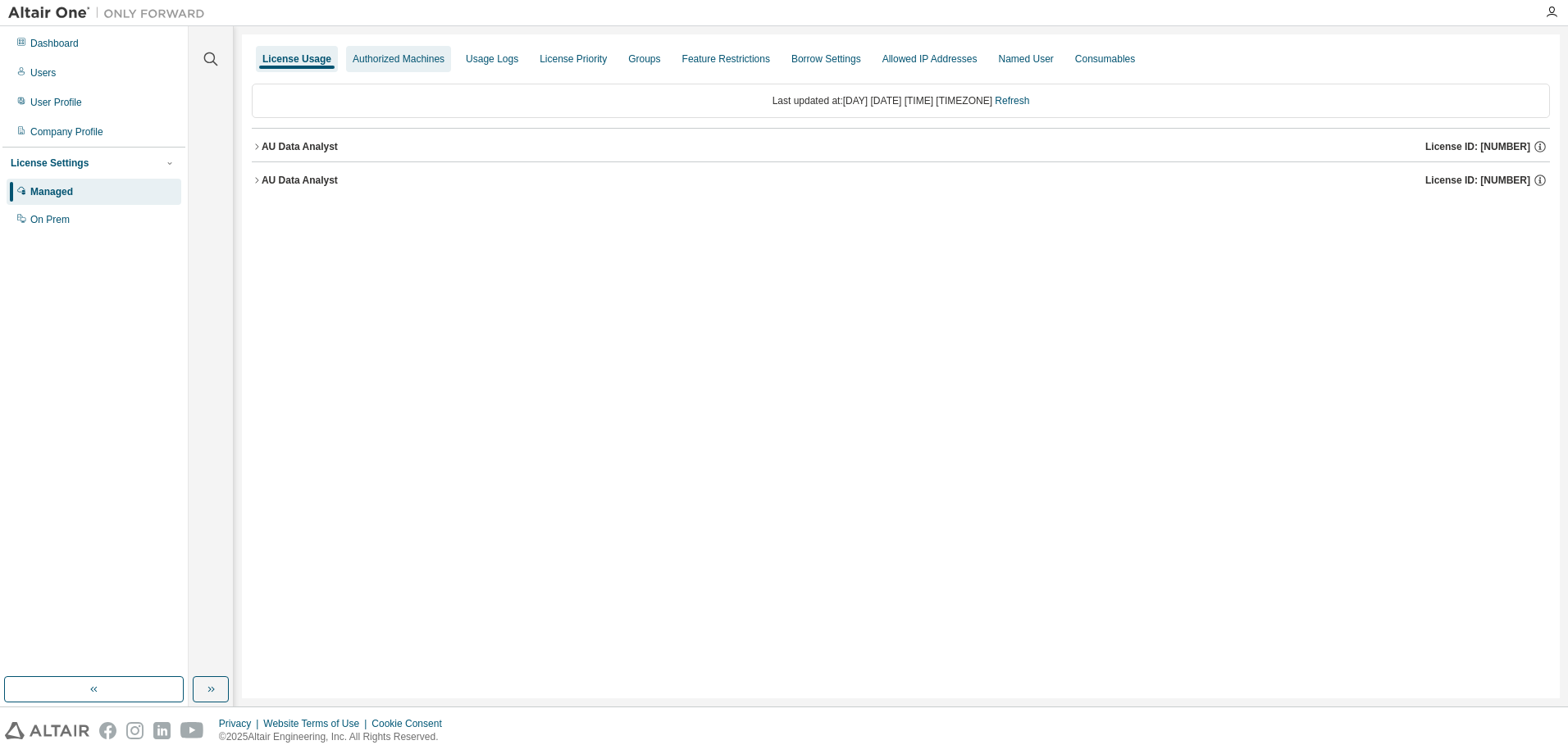 click on "Authorized Machines" at bounding box center [399, 59] 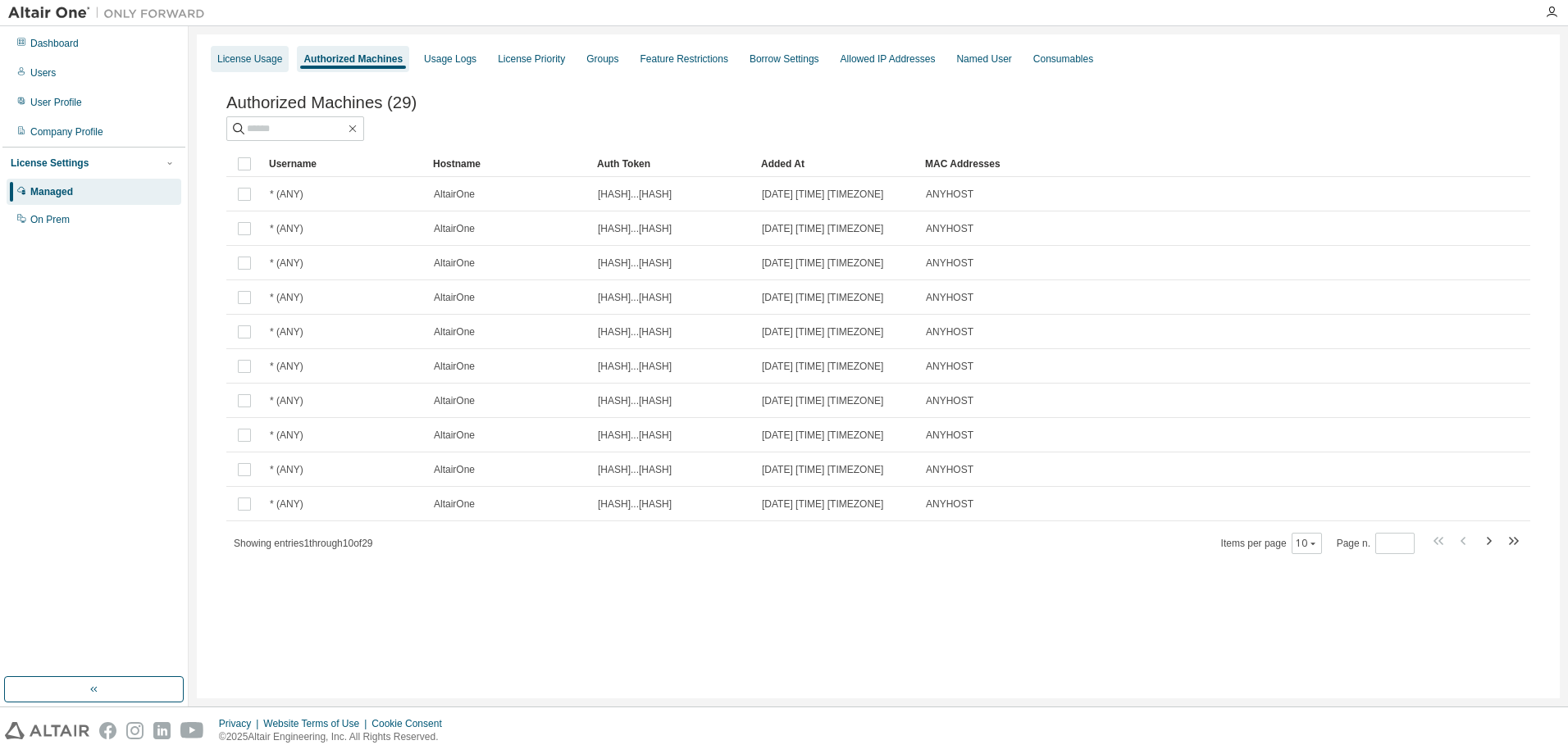 click on "License Usage" at bounding box center (249, 59) 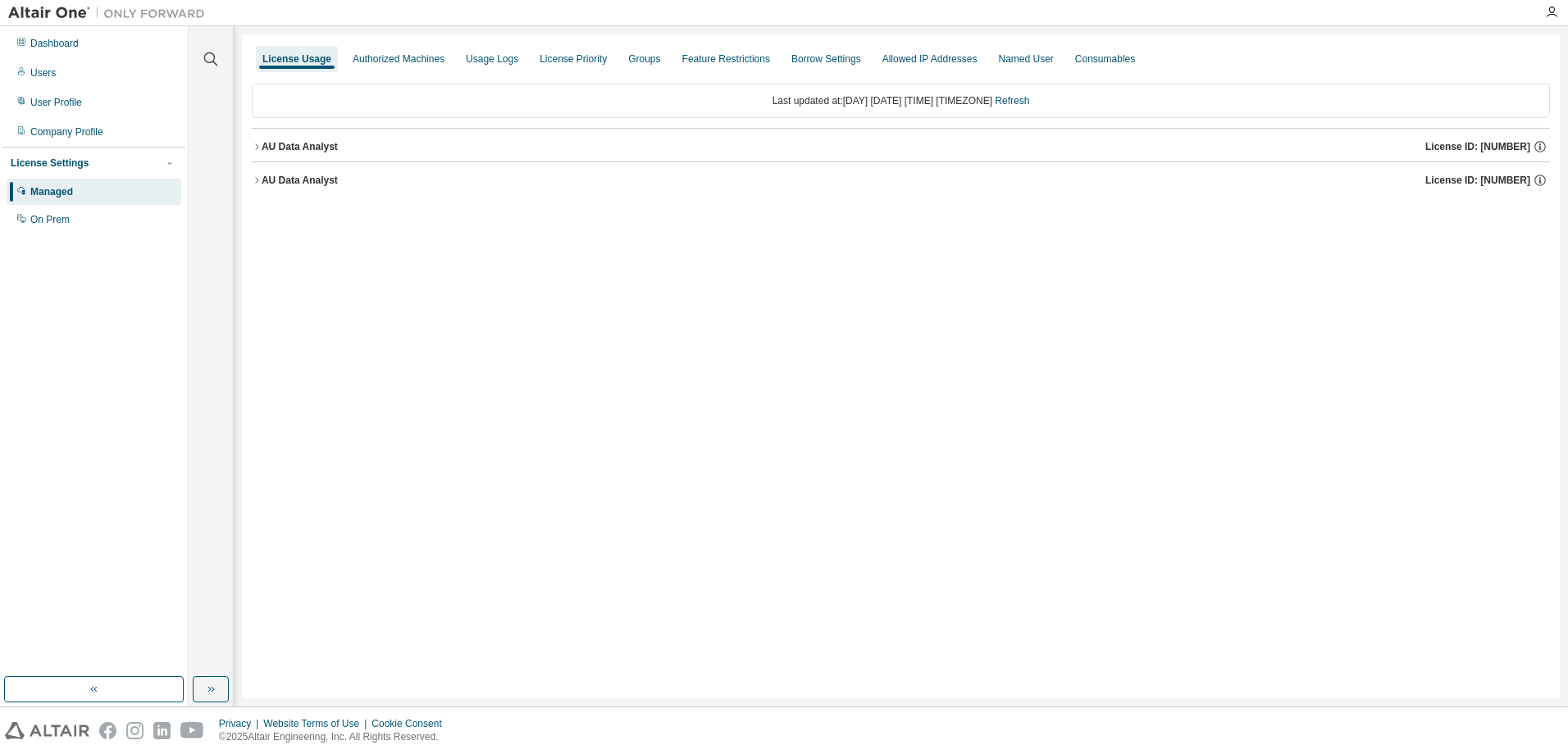 click 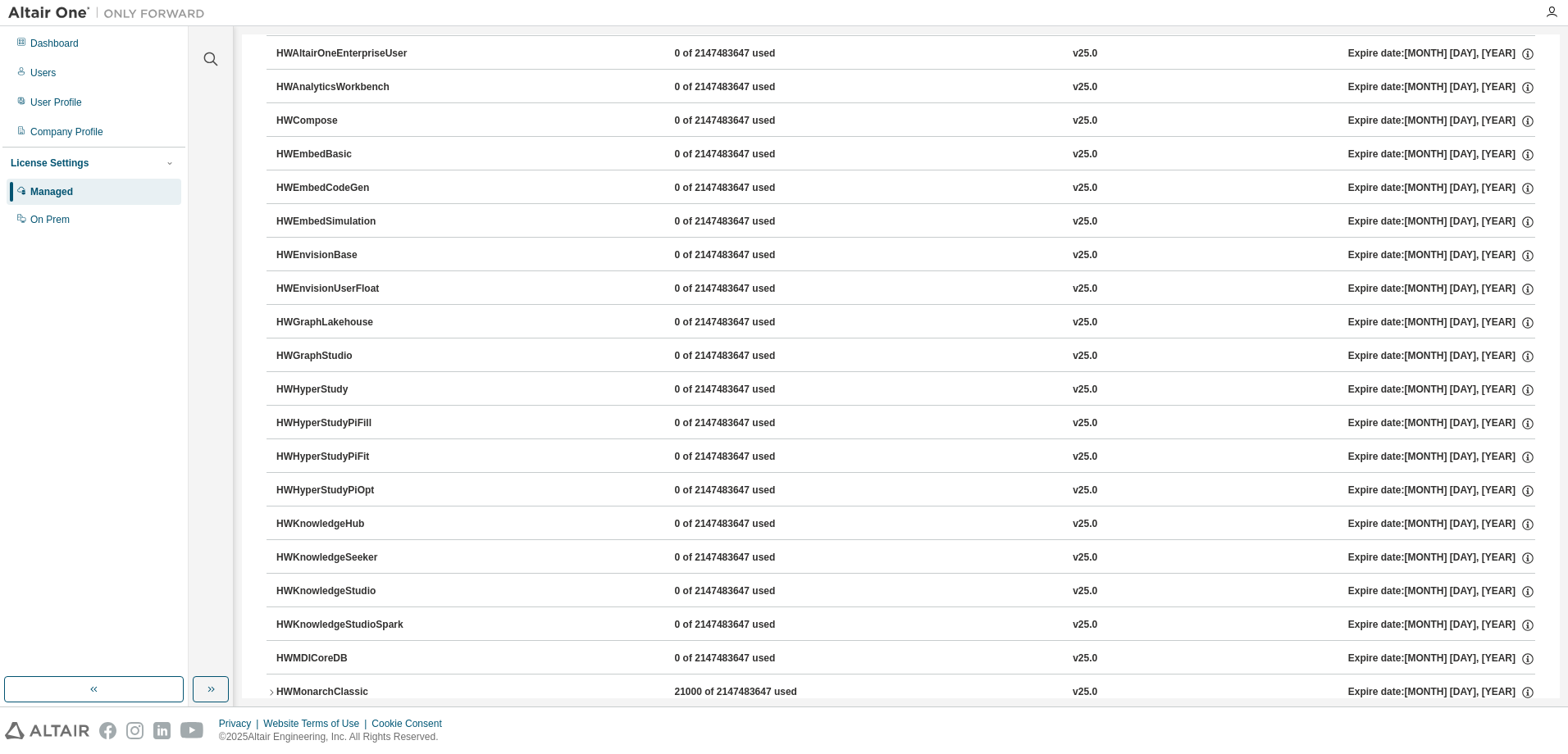scroll, scrollTop: 492, scrollLeft: 0, axis: vertical 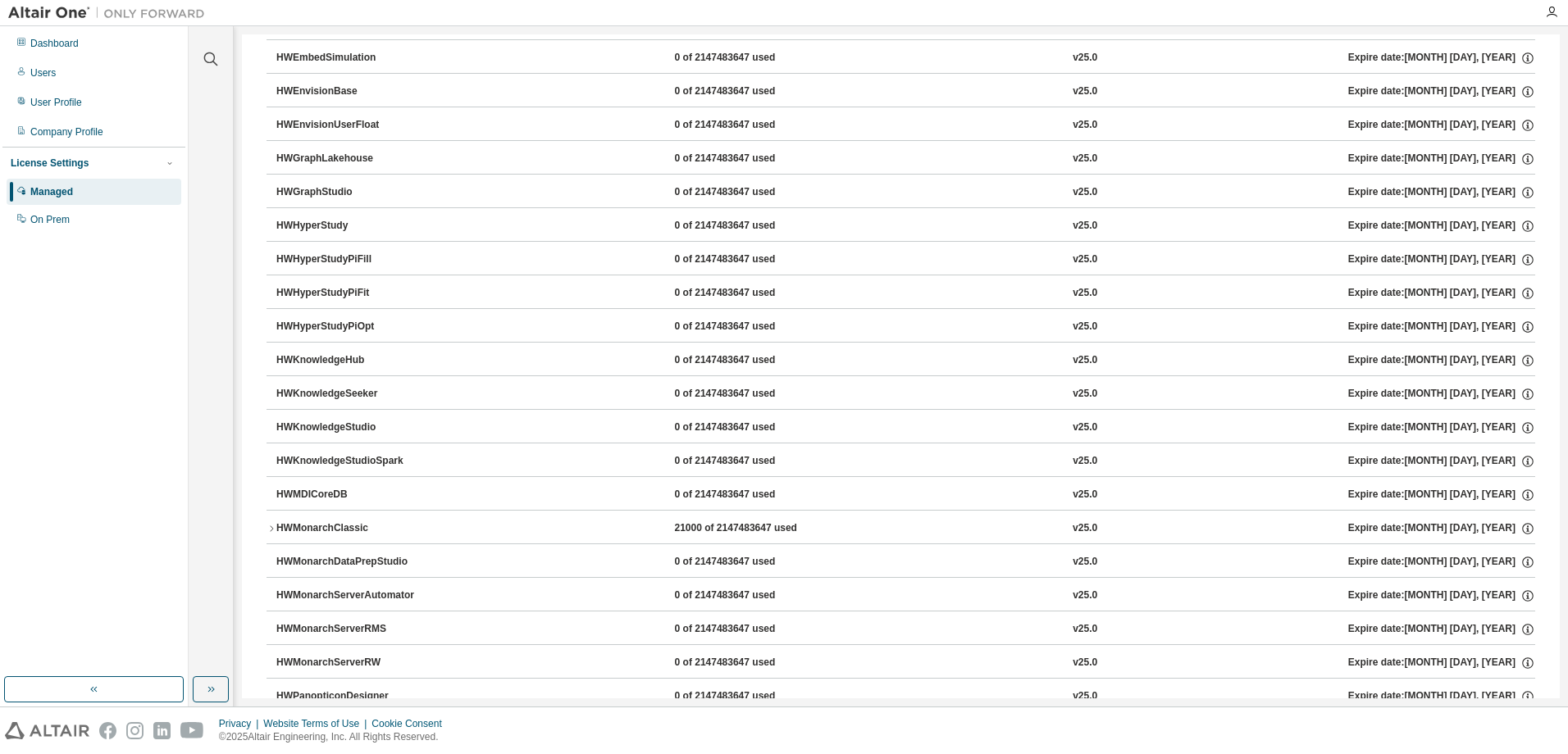 click on "21000 of 2147483647 used" at bounding box center (749, 529) 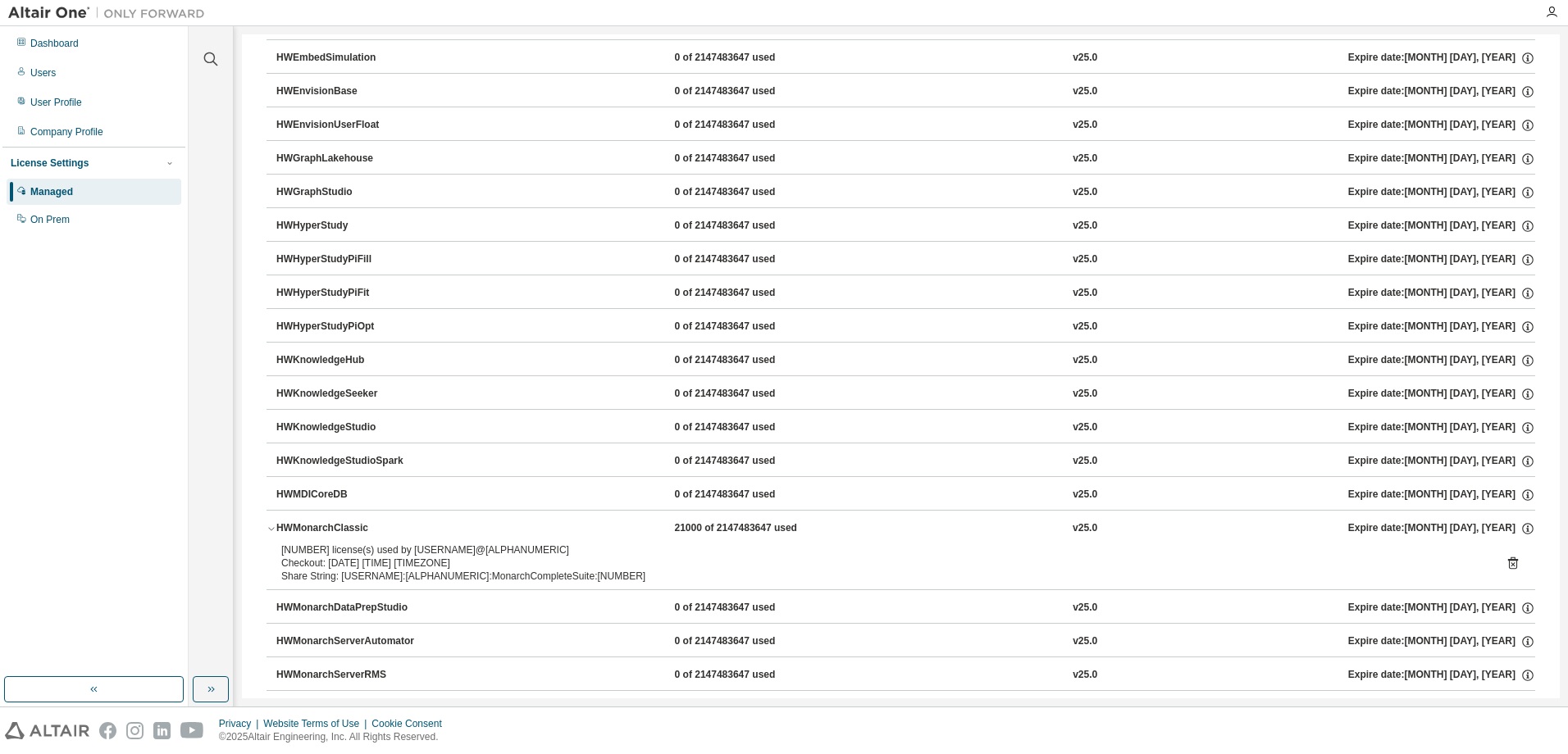 click on "HWMonarchClassic [NUMBER] of [NUMBER] used v25.0 Expire date:  [DATE]" at bounding box center (900, 529) 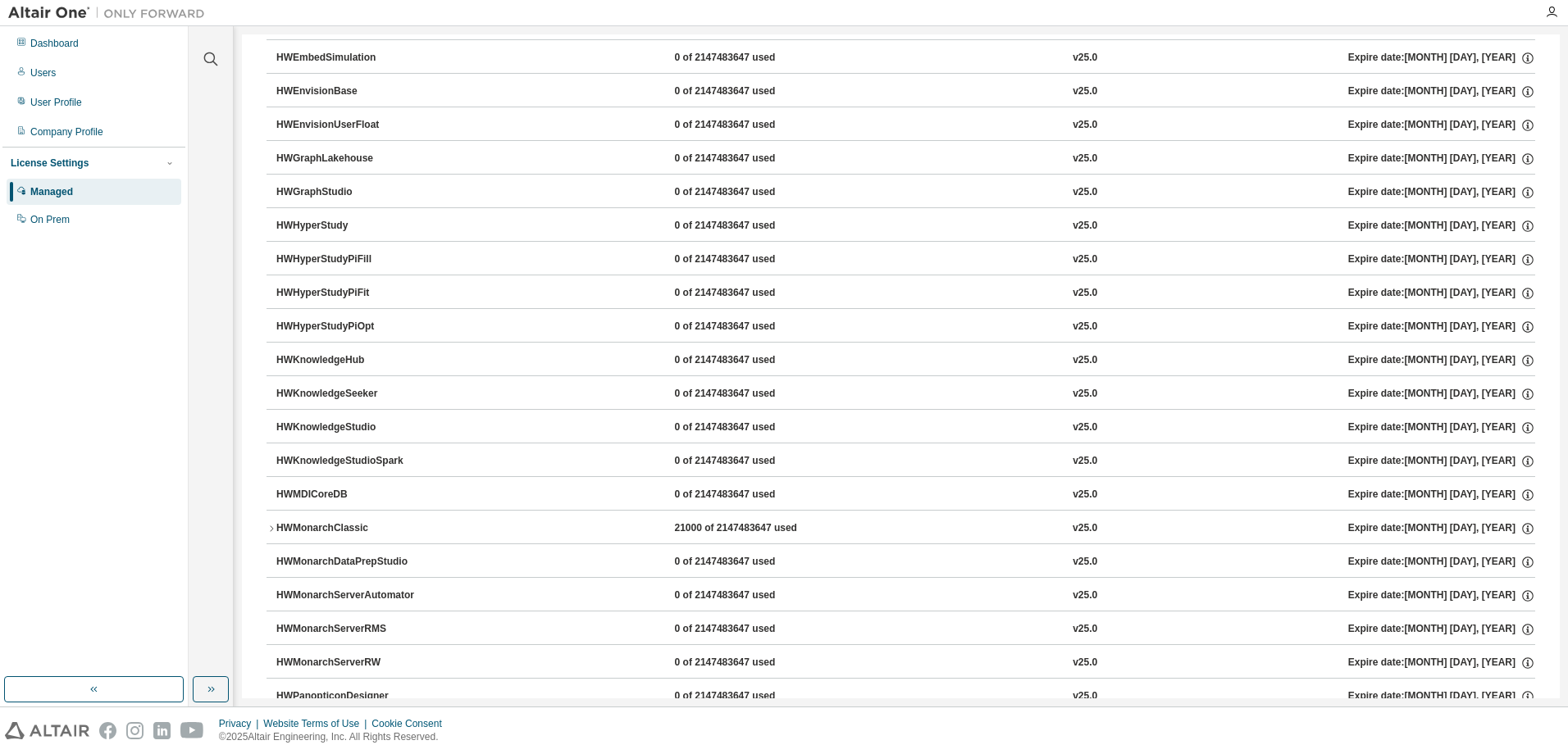 click on "HWMonarchClassic [NUMBER] of [NUMBER] used v25.0 Expire date:  [DATE]" at bounding box center [900, 529] 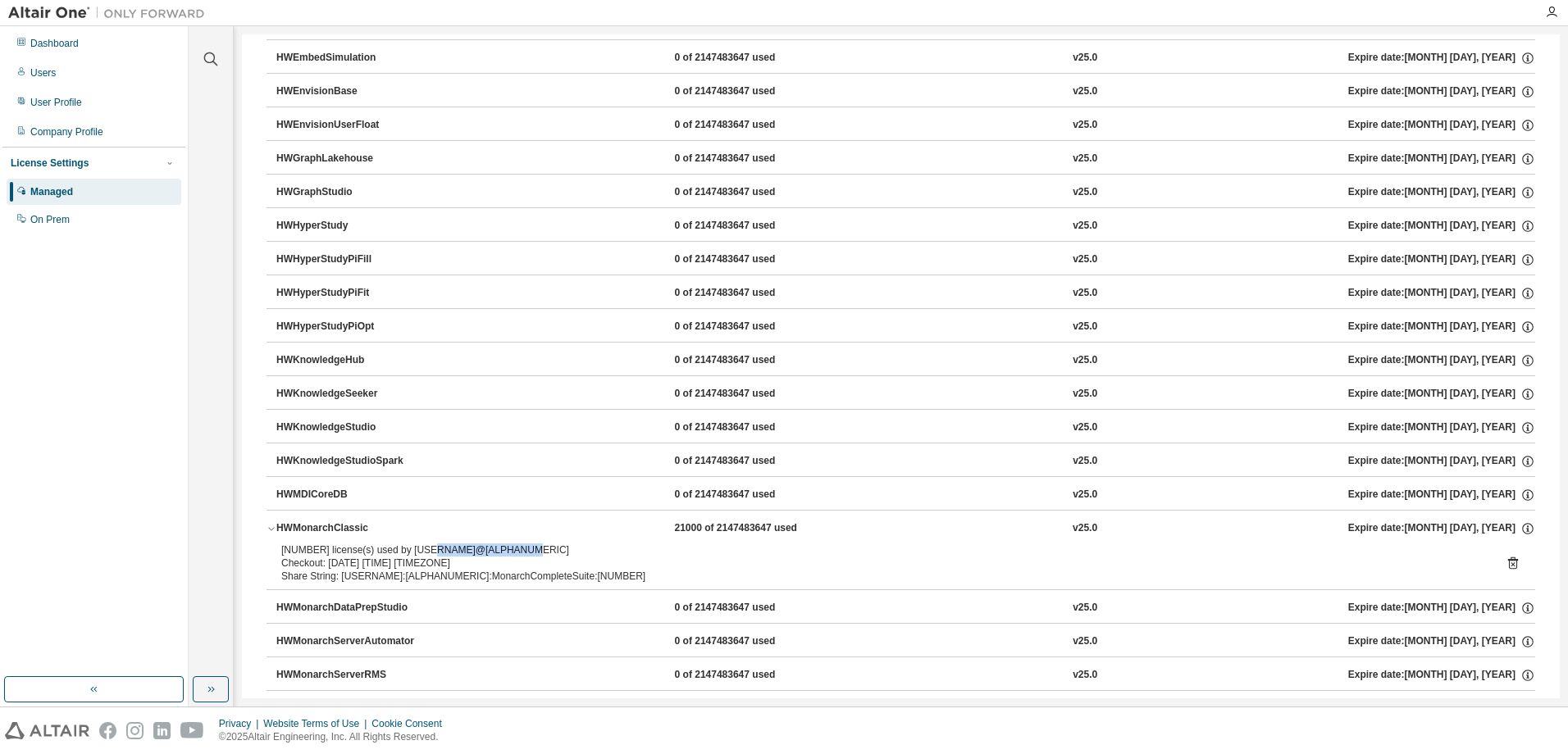 drag, startPoint x: 428, startPoint y: 546, endPoint x: 522, endPoint y: 551, distance: 94.13288 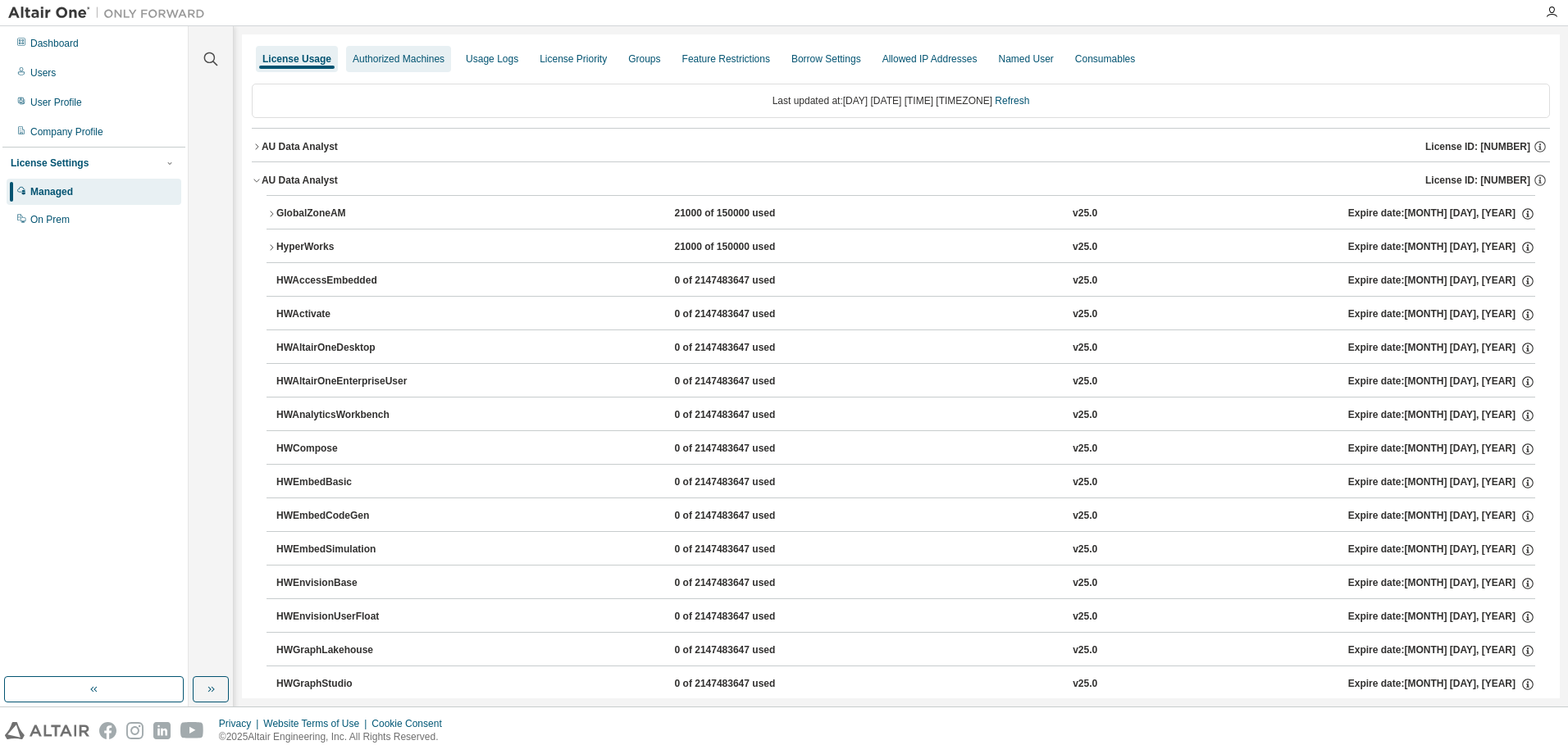 click on "Authorized Machines" at bounding box center [399, 59] 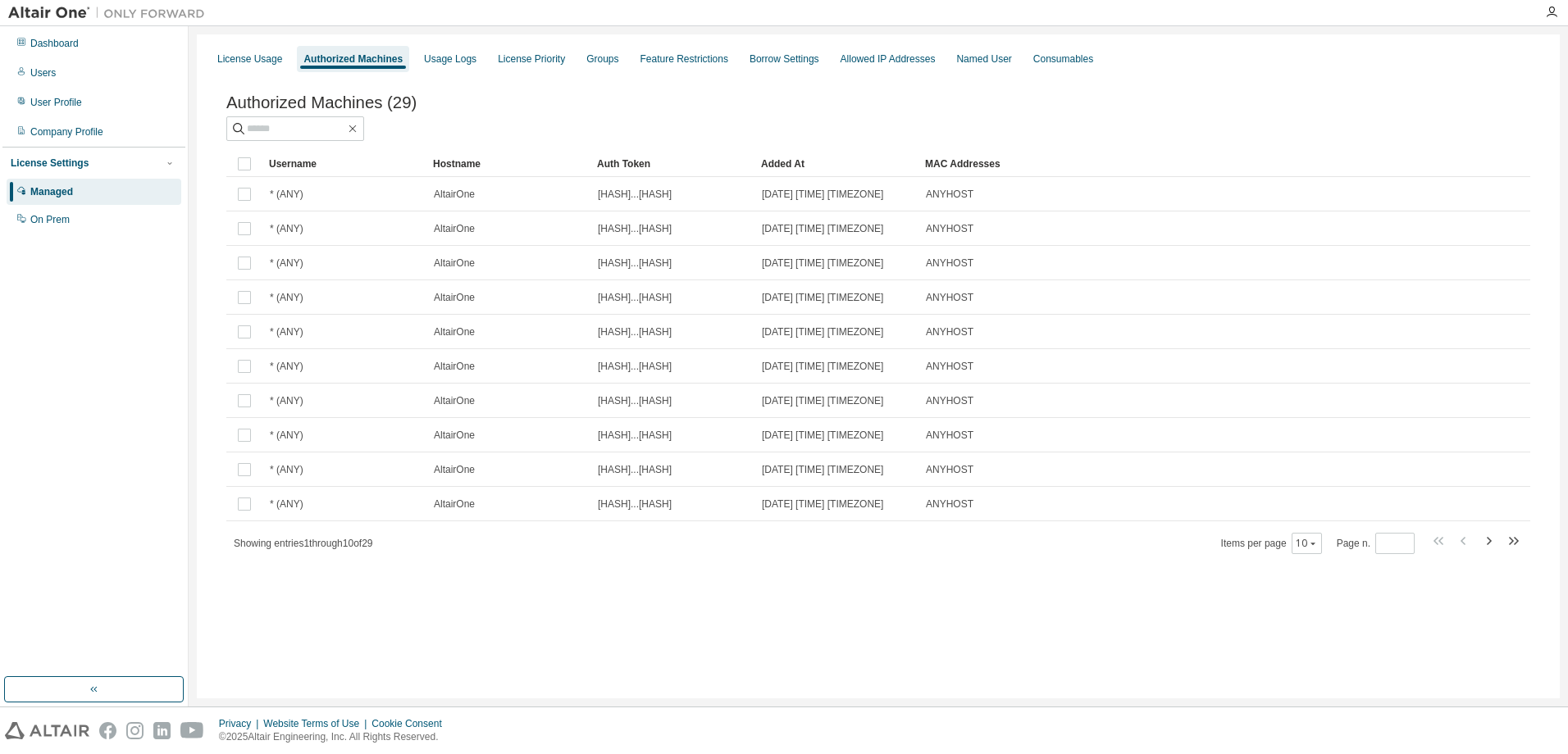 click on "Added At" at bounding box center (836, 164) 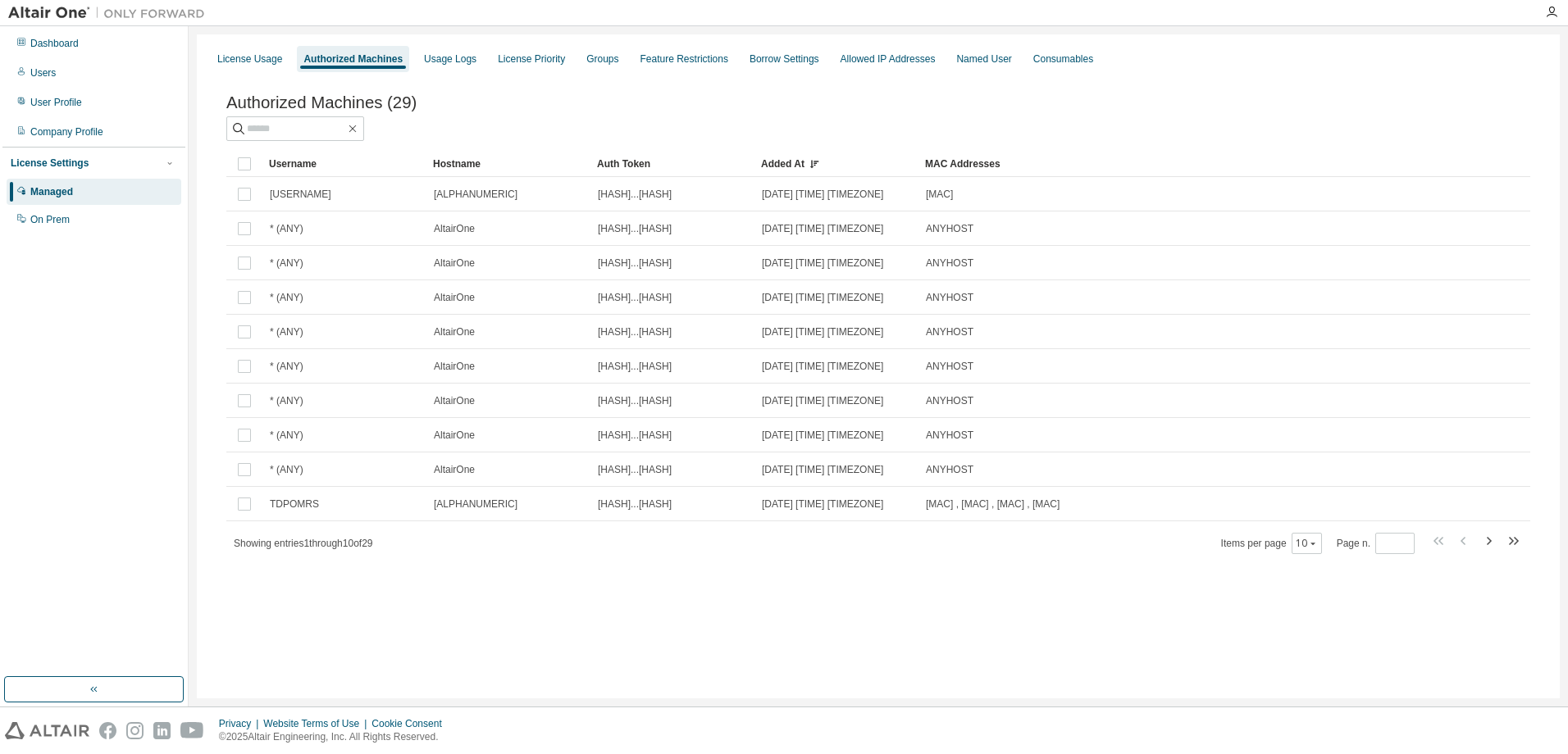 click on "Added At" at bounding box center [836, 164] 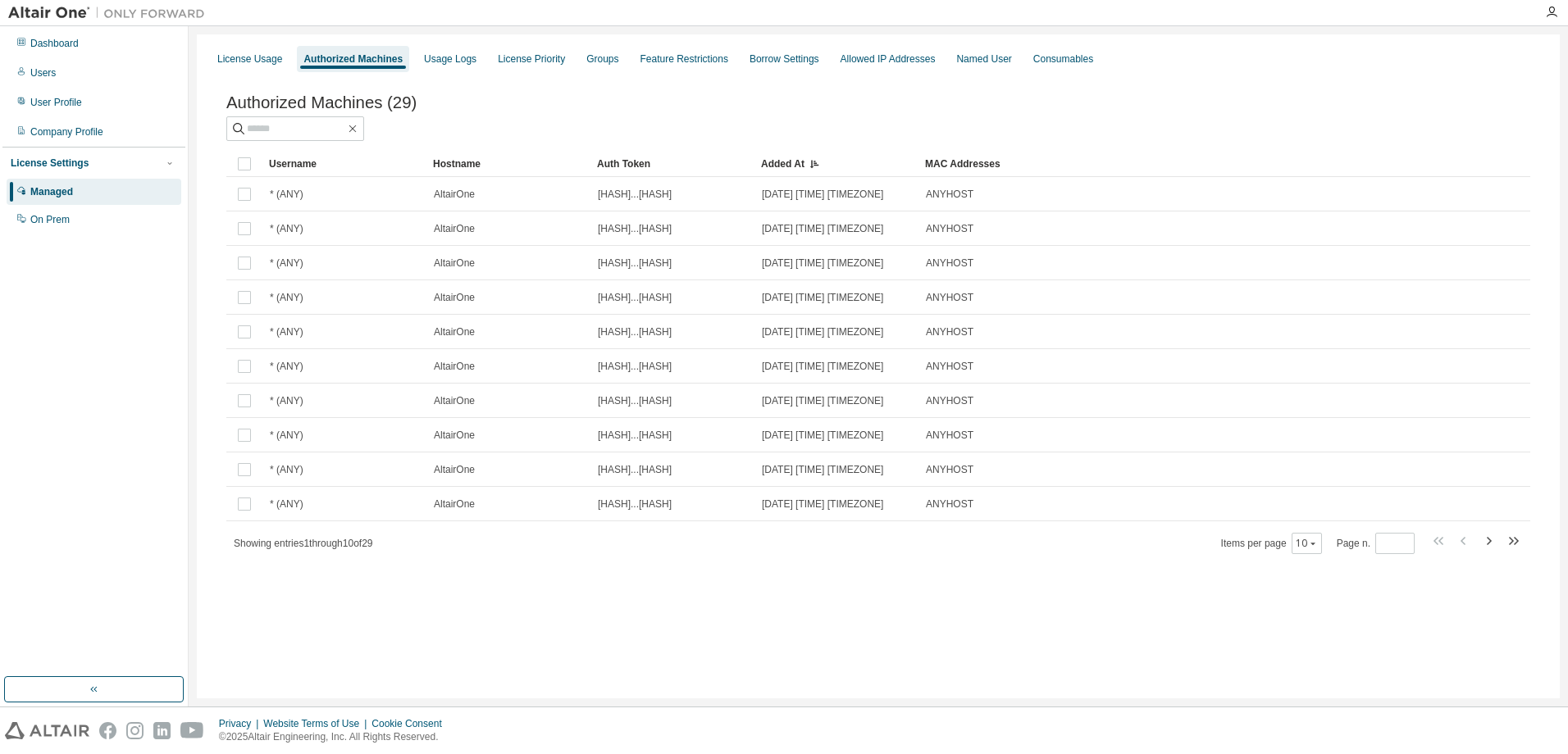 click on "Added At" at bounding box center (836, 164) 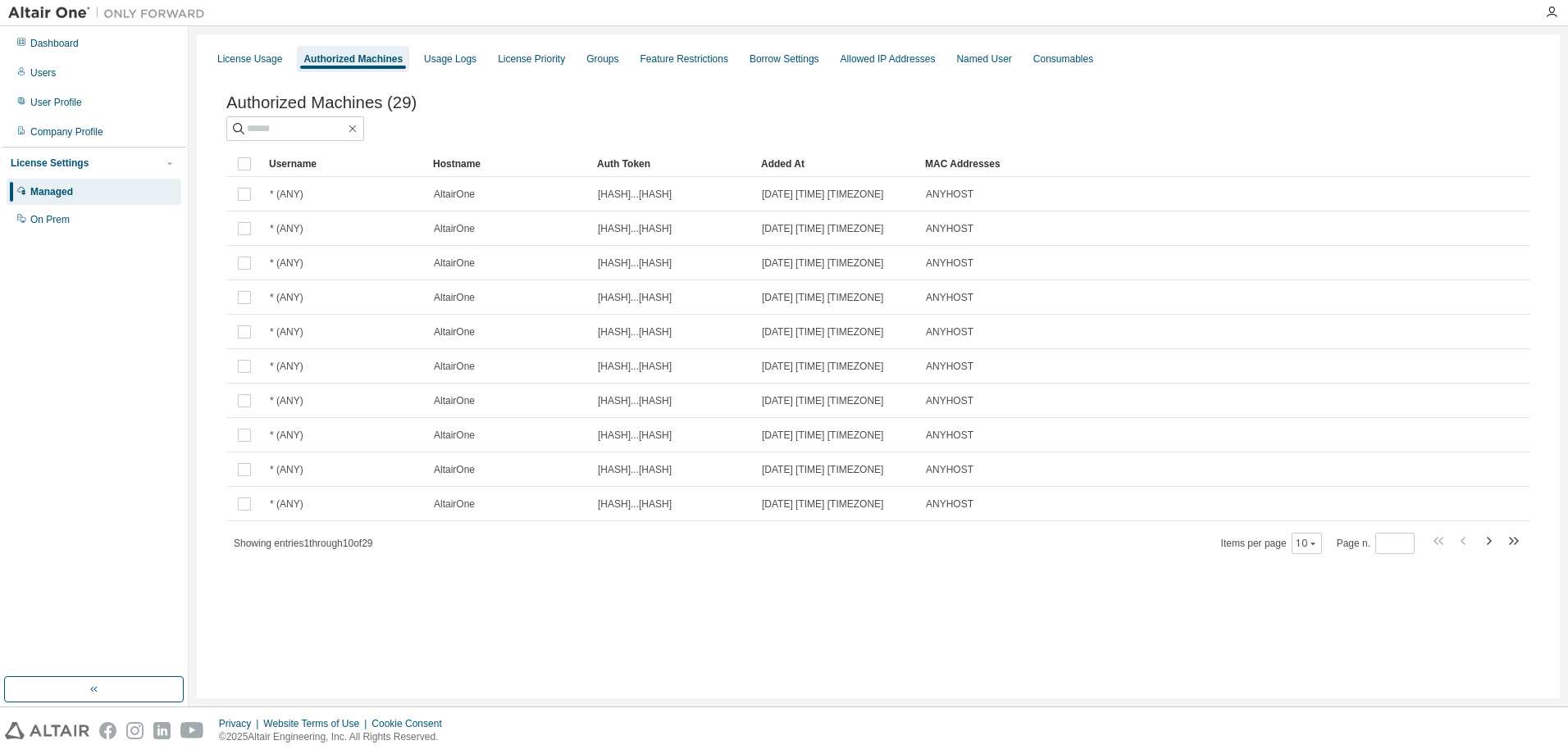 click on "Added At" at bounding box center (836, 164) 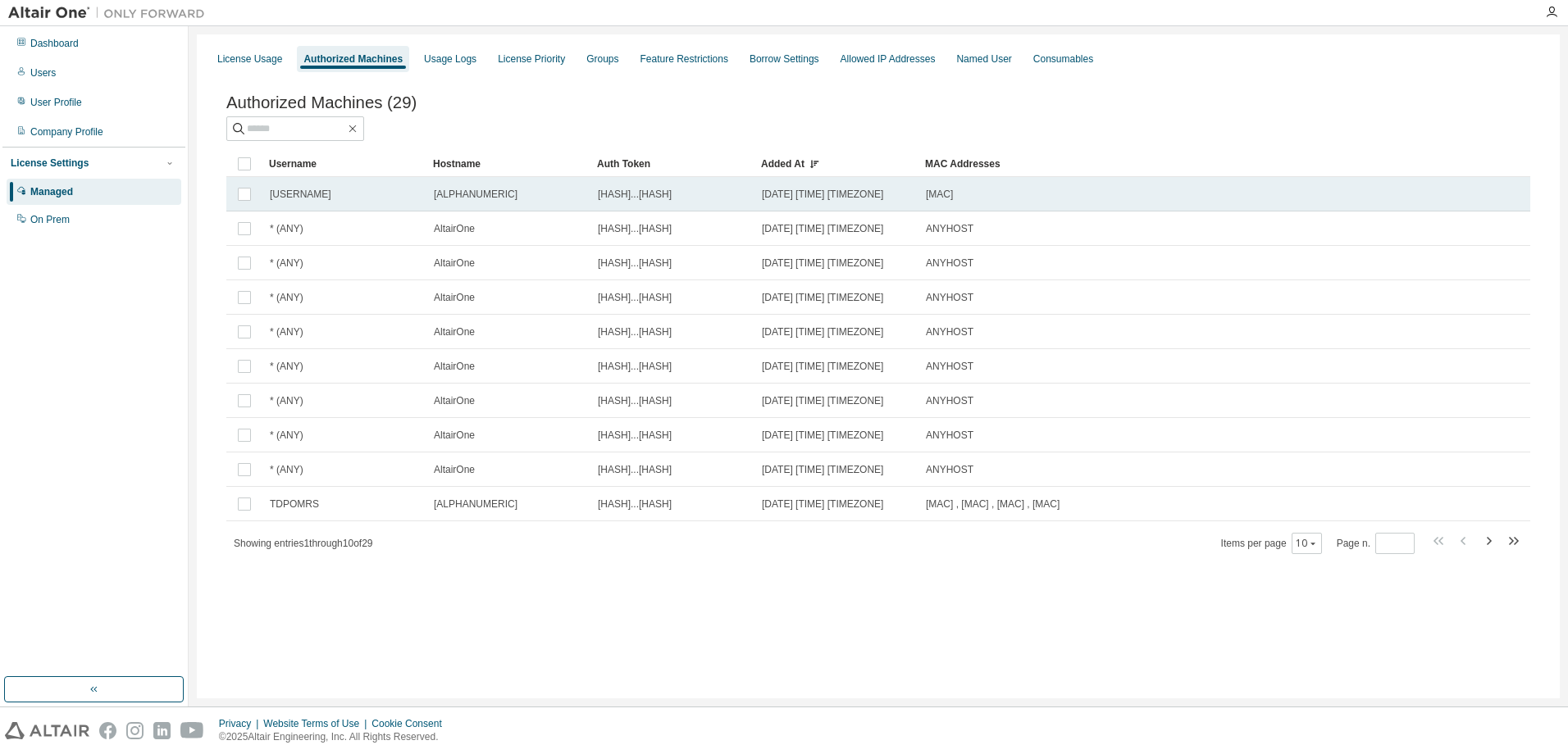 click on "[USERNAME] [ALPHANUMERIC] [HASH]...[HASH] [DATE] [TIME] [TIMEZONE] [MAC]" at bounding box center (878, 194) 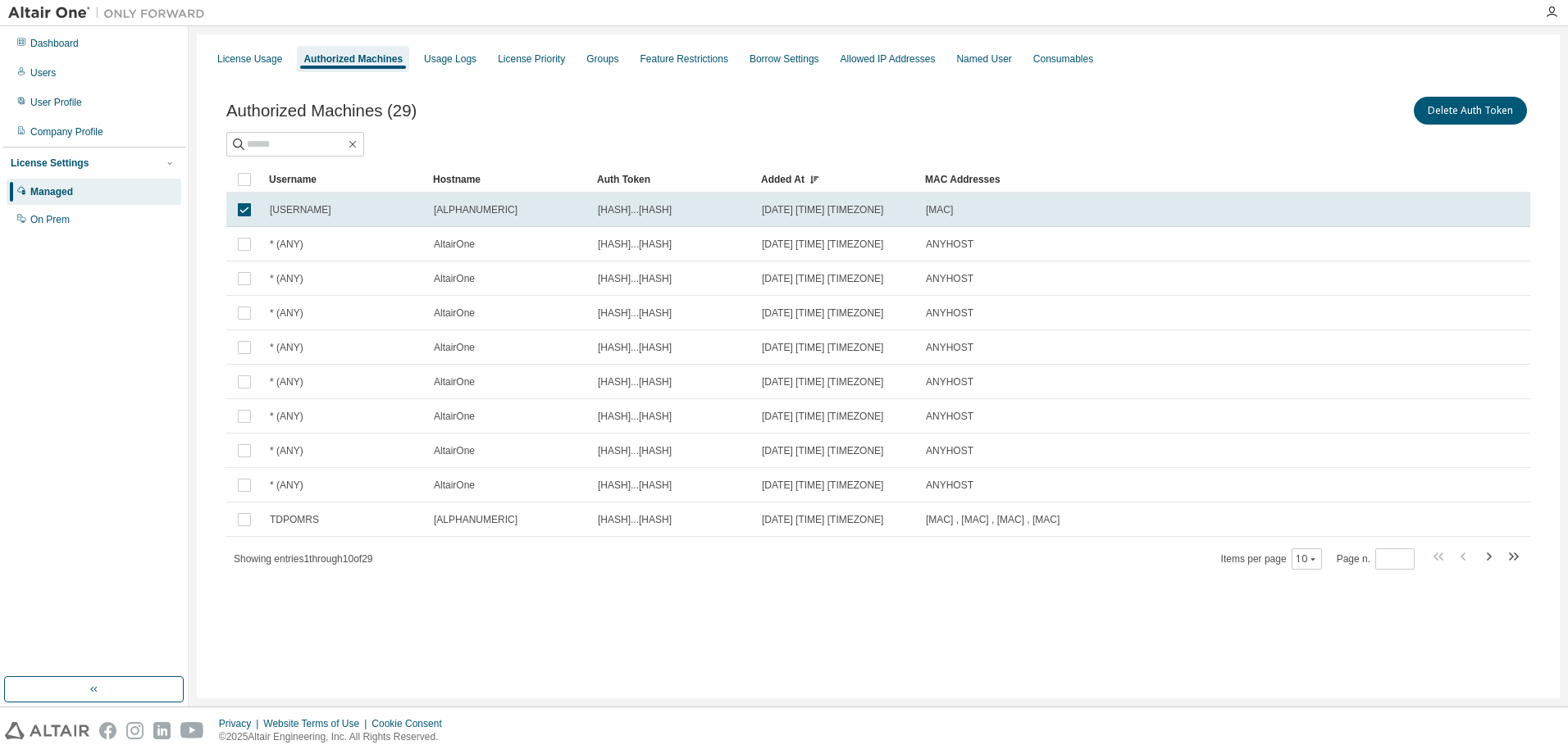 click on "License Usage Authorized Machines Usage Logs License Priority Groups Feature Restrictions Borrow Settings Allowed IP Addresses Named User Consumables Authorized Machines ([NUMBER]) Delete Auth Token Clear Load Save Save As Field Operator Value Select filter Select operand Add criteria Search Username Hostname Auth Token Added At MAC Addresses tdpomrs PCVPTWX6VP50842 [HASH]...[HASH] [DATE] [TIME] [TIMEZONE] [MAC] * (ANY) AltairOne [HASH]...[HASH] [DATE] [TIME] [TIMEZONE] ANYHOST * (ANY) AltairOne [HASH]...[HASH] [DATE] [TIME] [TIMEZONE] ANYHOST * (ANY) AltairOne [HASH]...[HASH] [DATE] [TIME] [TIMEZONE] ANYHOST * (ANY) AltairOne [HASH]...[HASH] [DATE] [TIME] [TIMEZONE] ANYHOST * (ANY) AltairOne [HASH]...[HASH] [DATE] [TIME] [TIMEZONE] ANYHOST * (ANY) AltairOne [HASH]...[HASH] [DATE] [TIME] [TIMEZONE] ANYHOST * (ANY) AltairOne [HASH]...[HASH] [DATE] [TIME] [TIMEZONE] ANYHOST * (ANY) AltairOne [HASH]...[HASH] [DATE] [TIME] [TIMEZONE] ANYHOST TDPOMRS [ALPHANUMERIC] [HASH]...[HASH] [DATE] [TIME] [TIMEZONE] Showing entries  [NUMBER] 10 *" at bounding box center [878, 366] 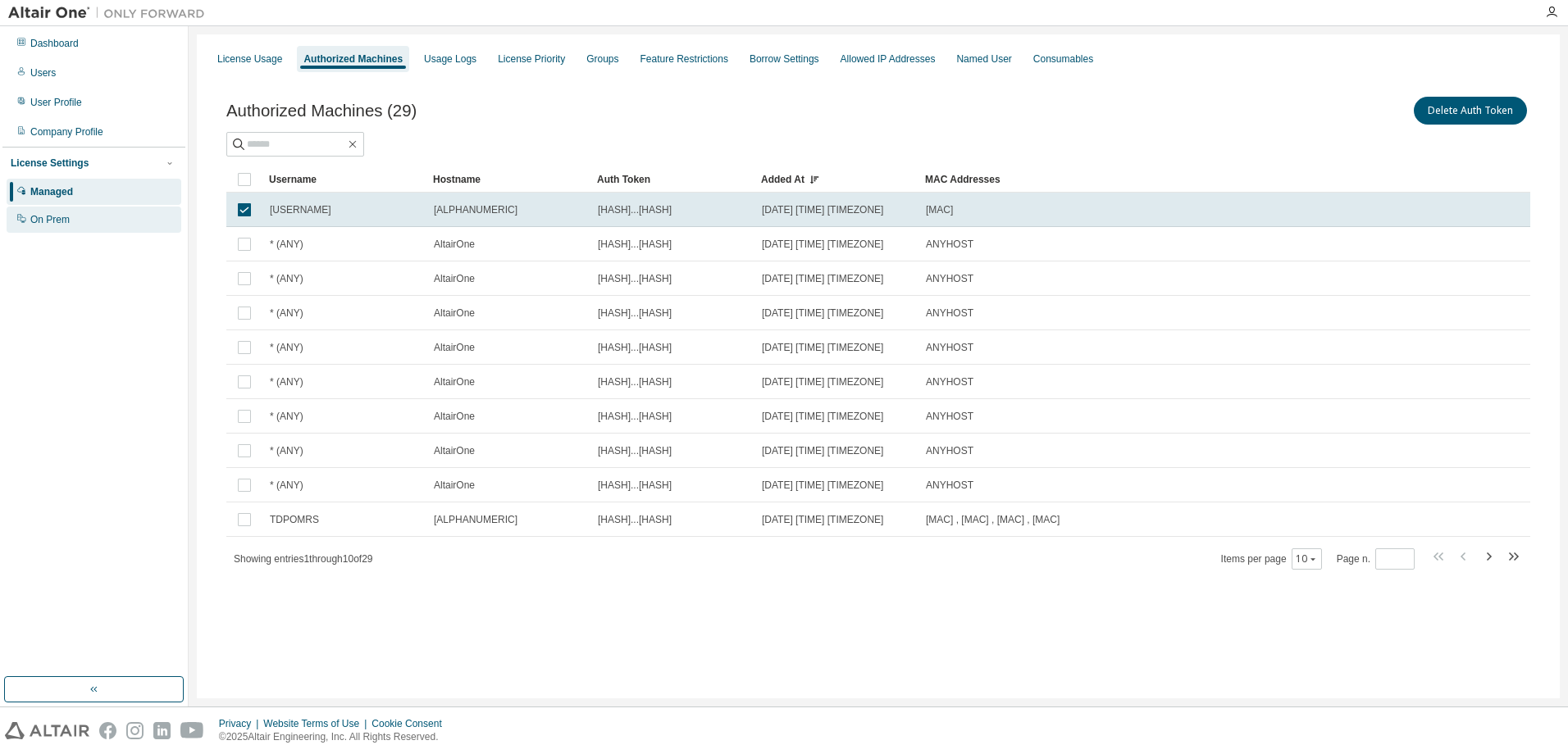 click on "On Prem" at bounding box center (50, 220) 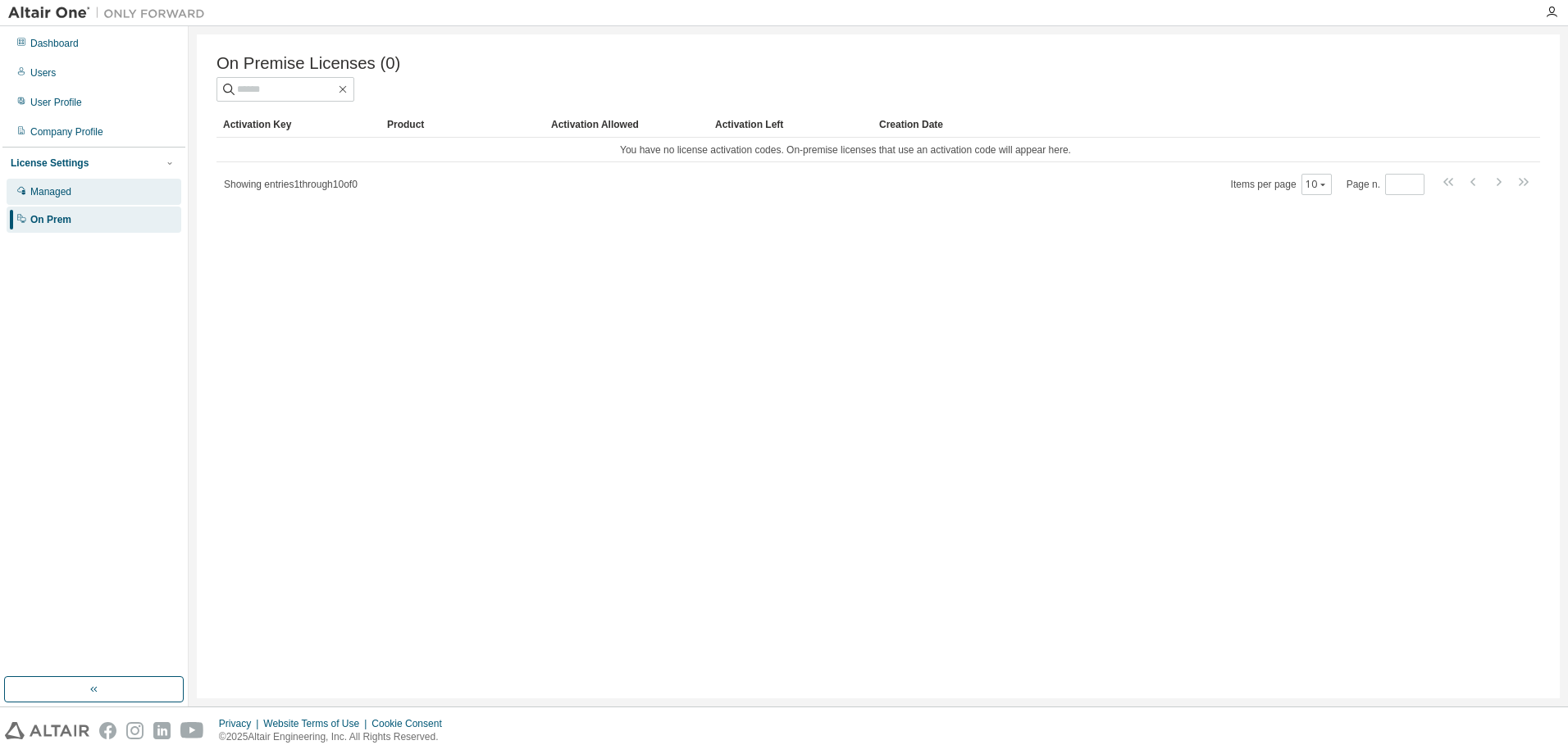 click on "Managed" at bounding box center (51, 192) 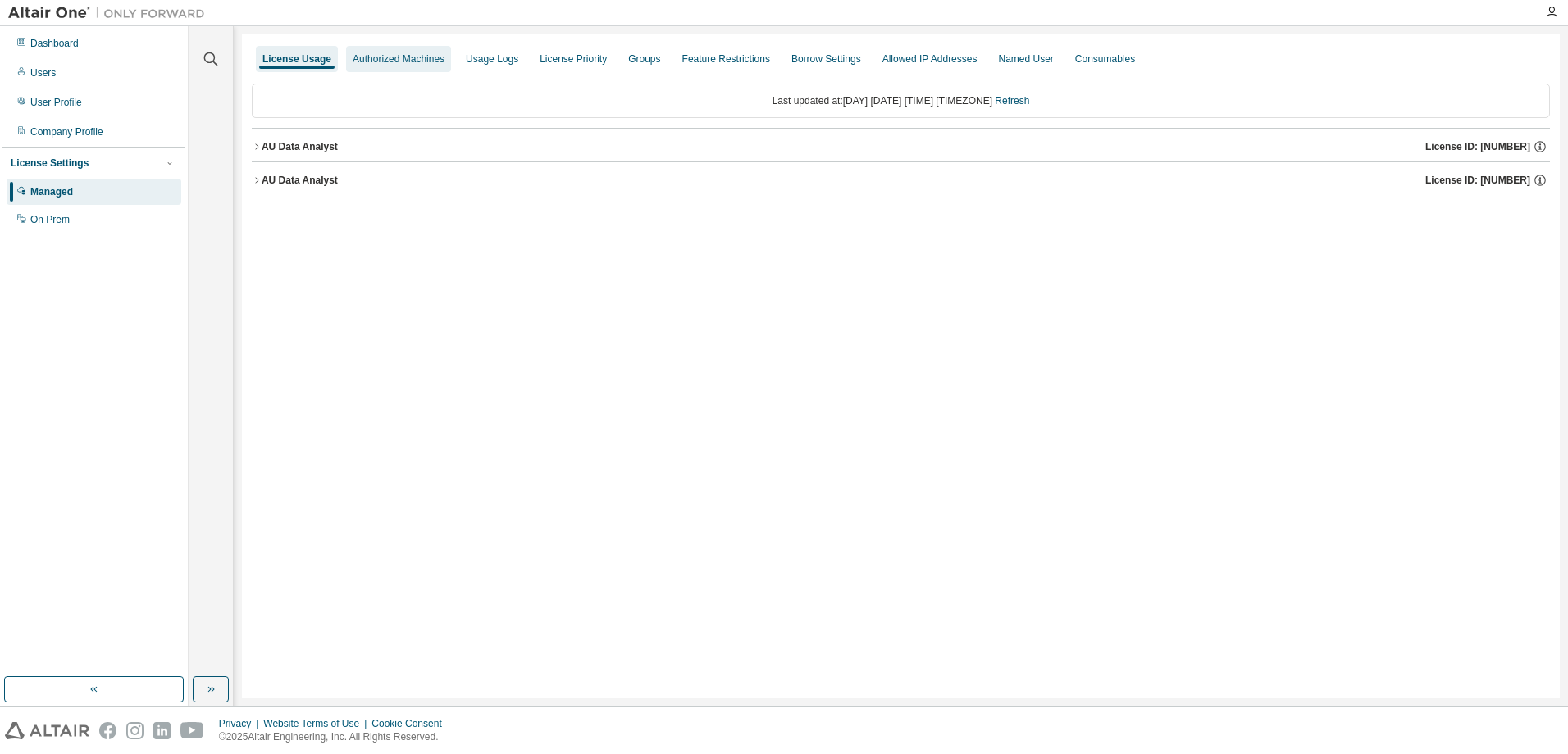 click on "Authorized Machines" at bounding box center [399, 59] 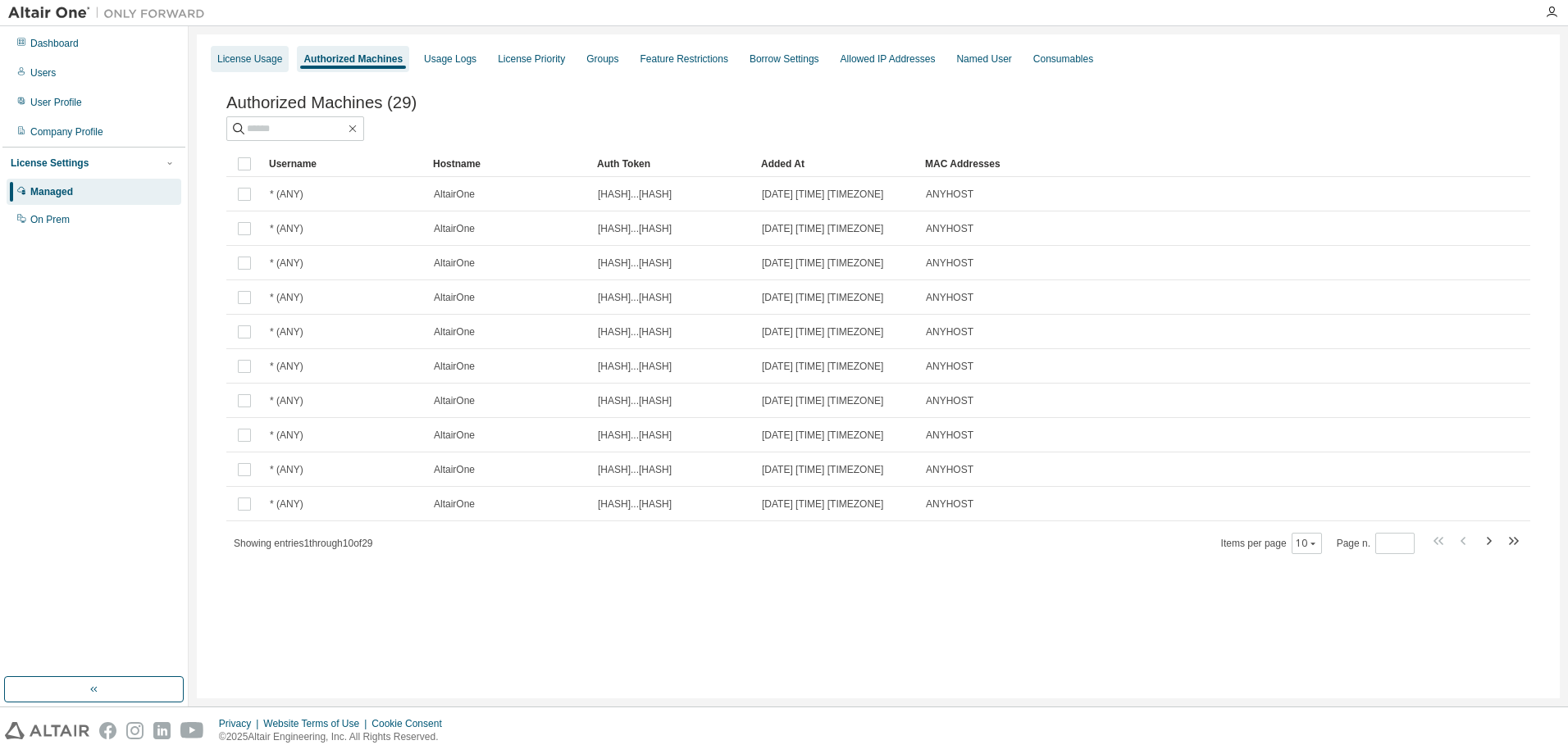 click on "License Usage" at bounding box center (249, 59) 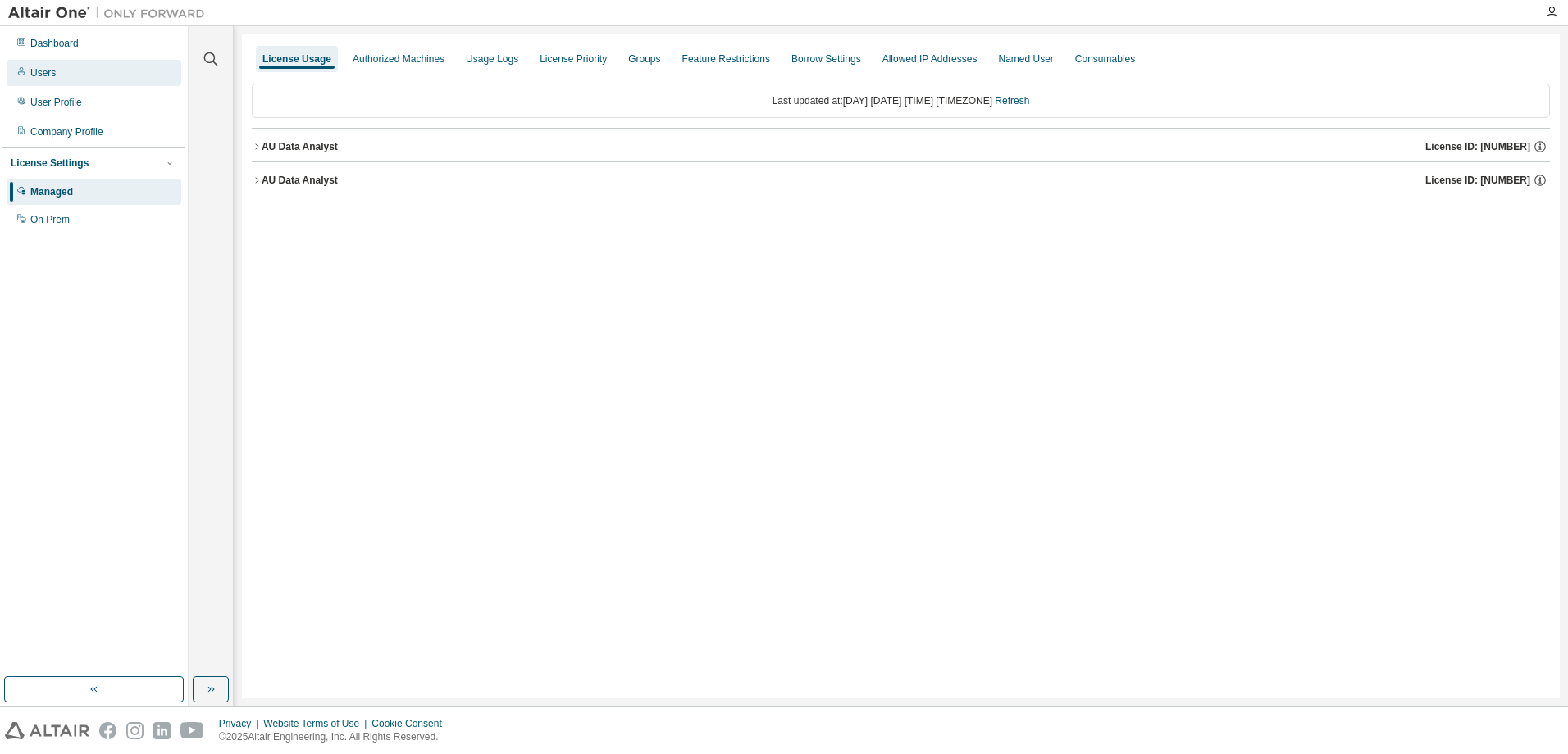 click on "Users" at bounding box center (43, 73) 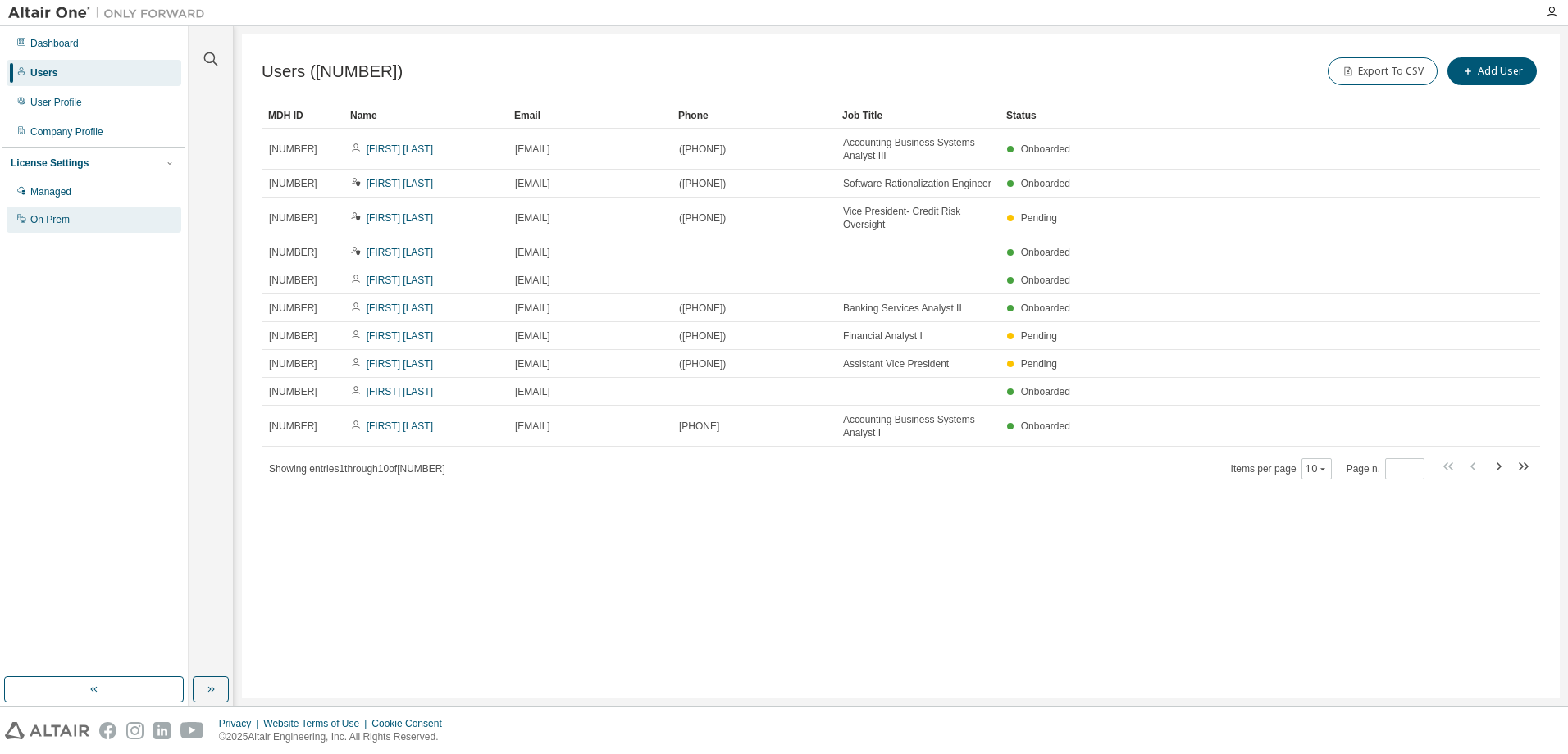 click on "On Prem" at bounding box center (50, 220) 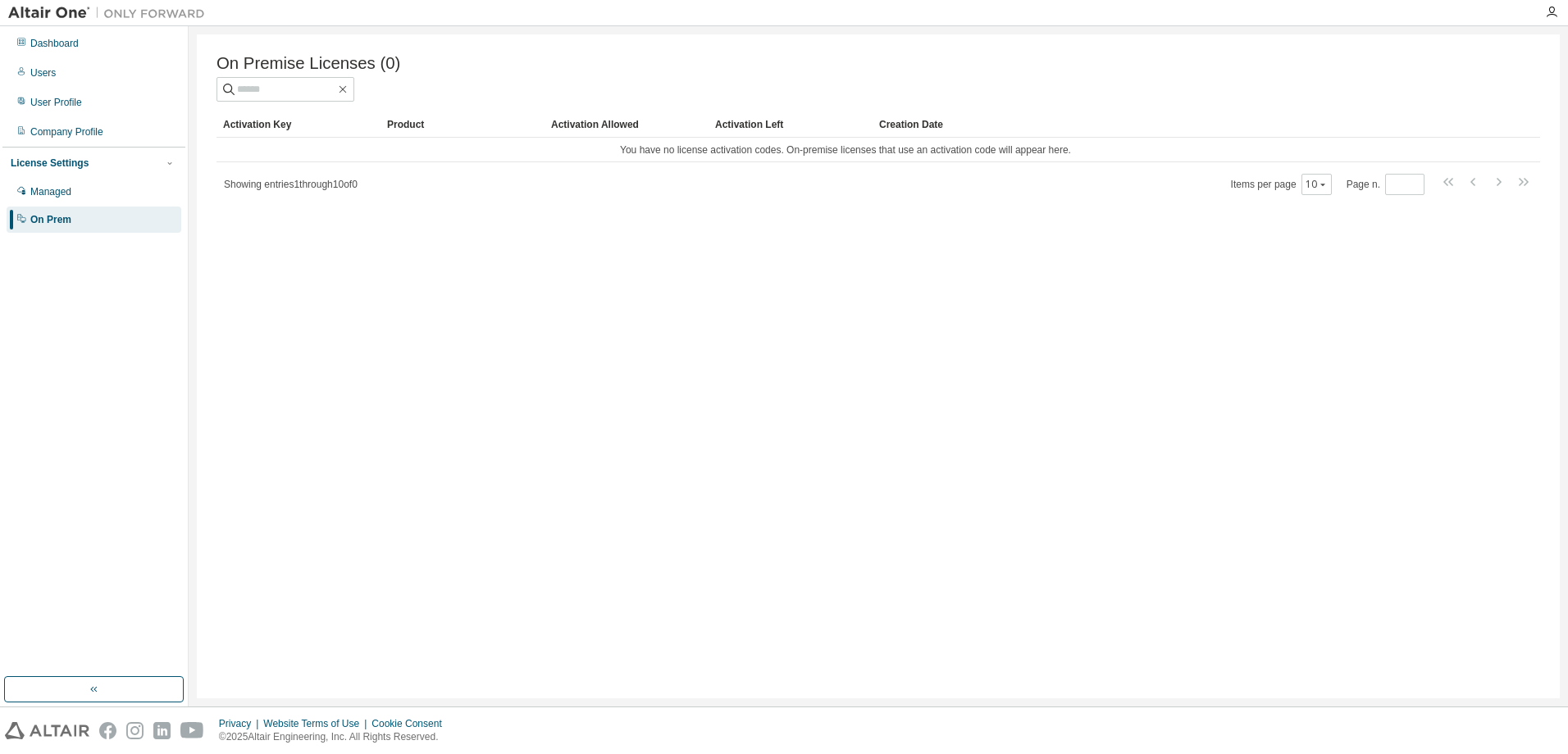 click on "On Premise Licenses (0) Clear Load Save Save As Field Operator Value Select filter Select operand Add criteria Search Activation Key Product Activation Allowed Activation Left Creation Date You have no license activation codes. On-premise licenses that use an activation code will appear here. Showing entries  1  through  10  of  0 Items per page 10 Page n. *" at bounding box center (878, 125) 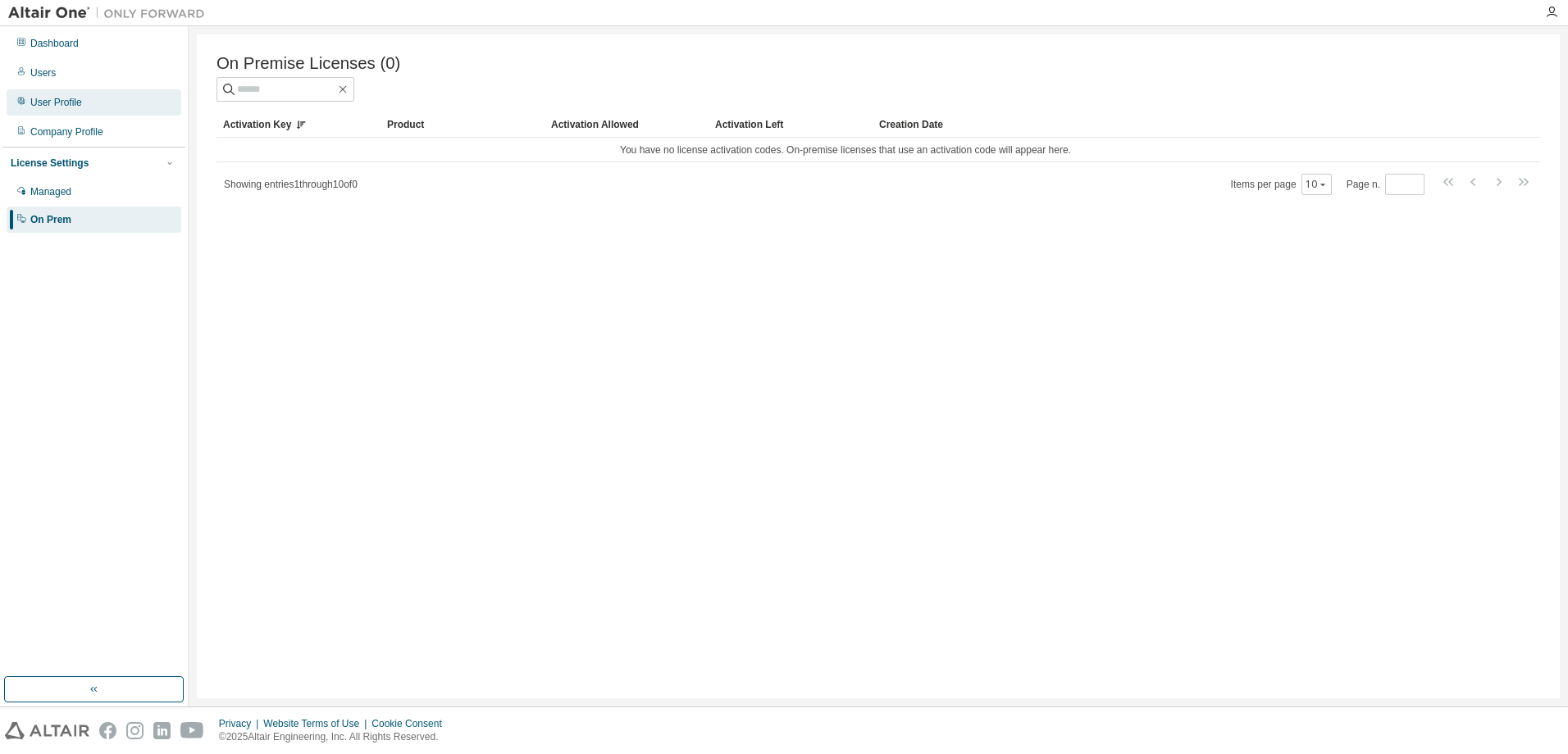 click on "User Profile" at bounding box center (93, 102) 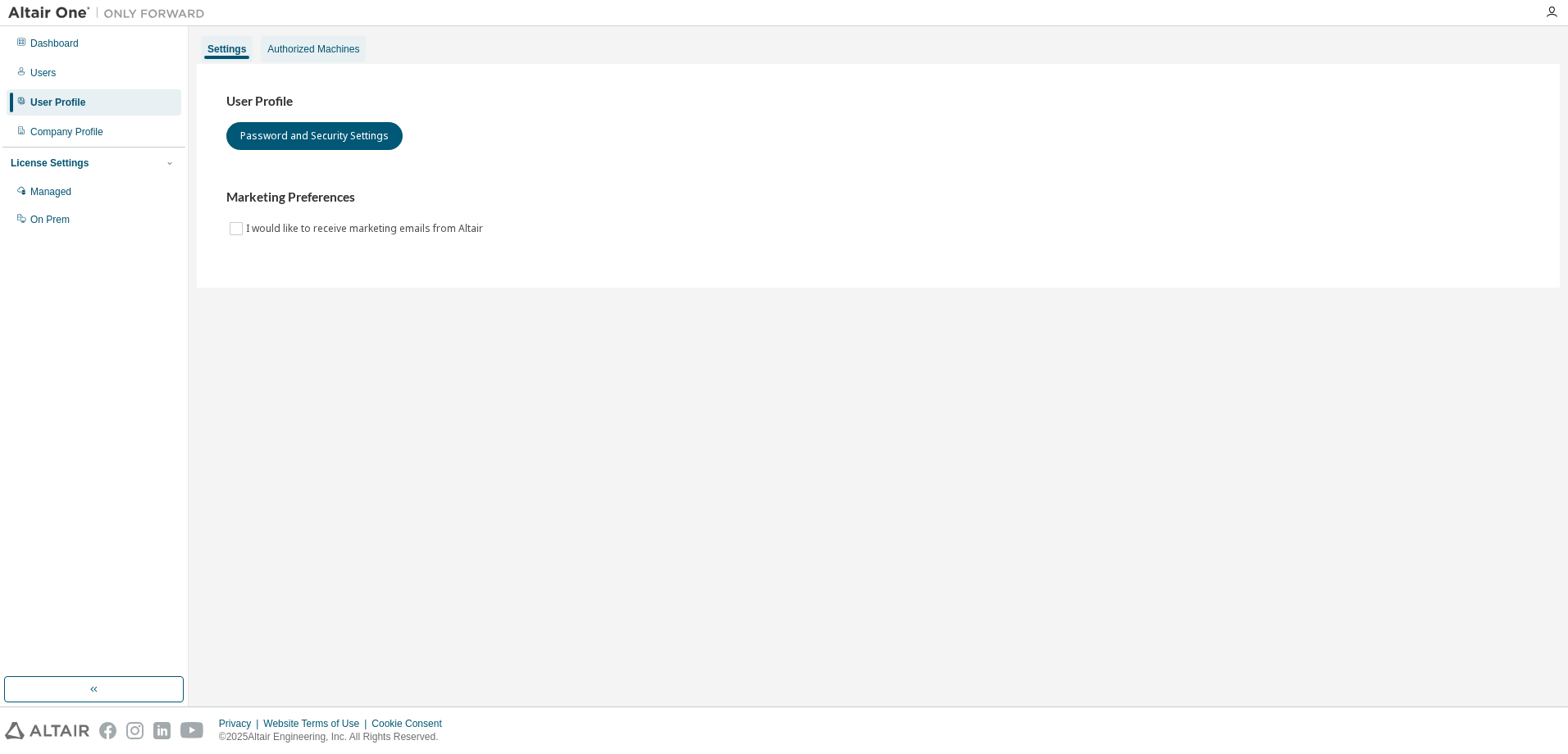 click on "Authorized Machines" at bounding box center [313, 49] 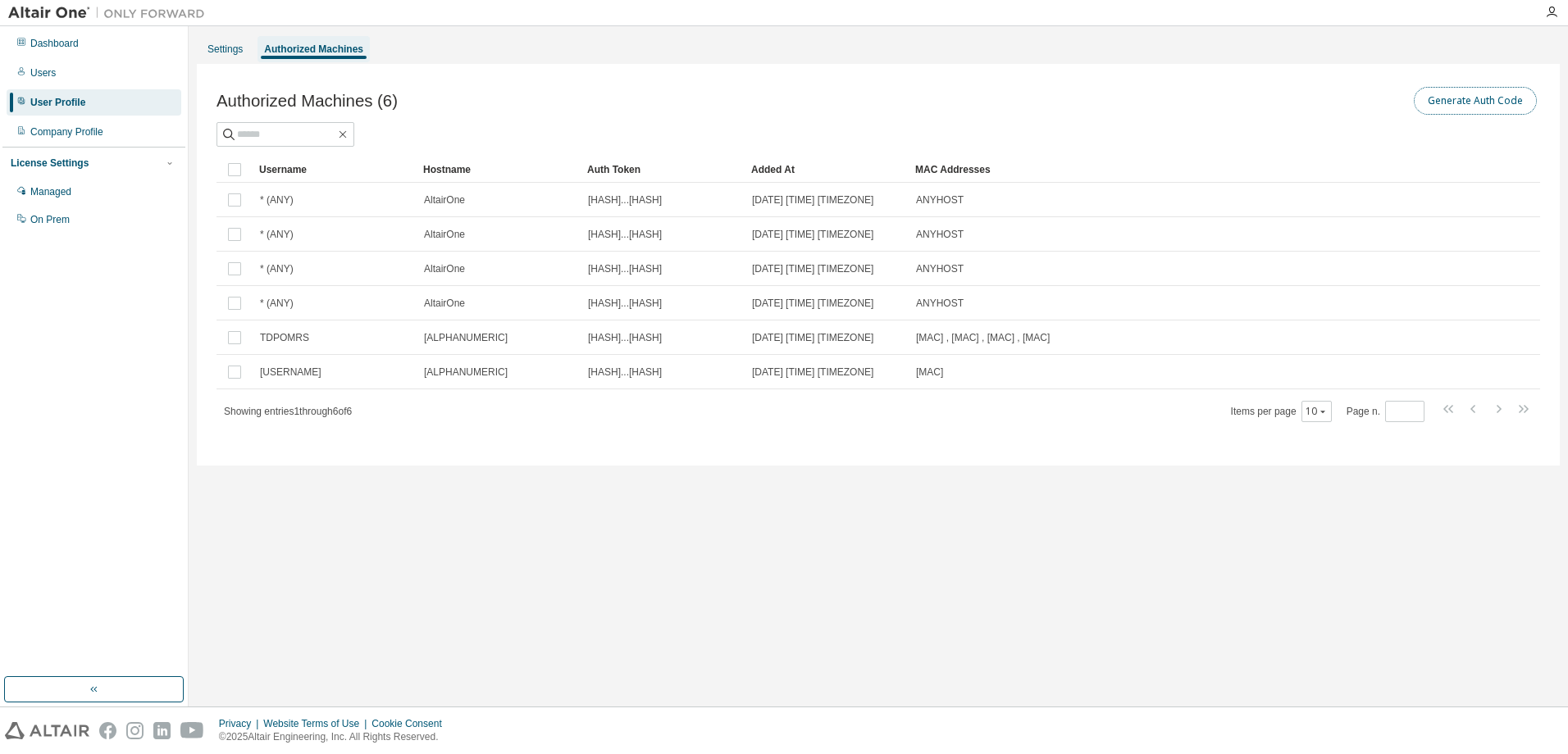 click on "Generate Auth Code" at bounding box center (1475, 101) 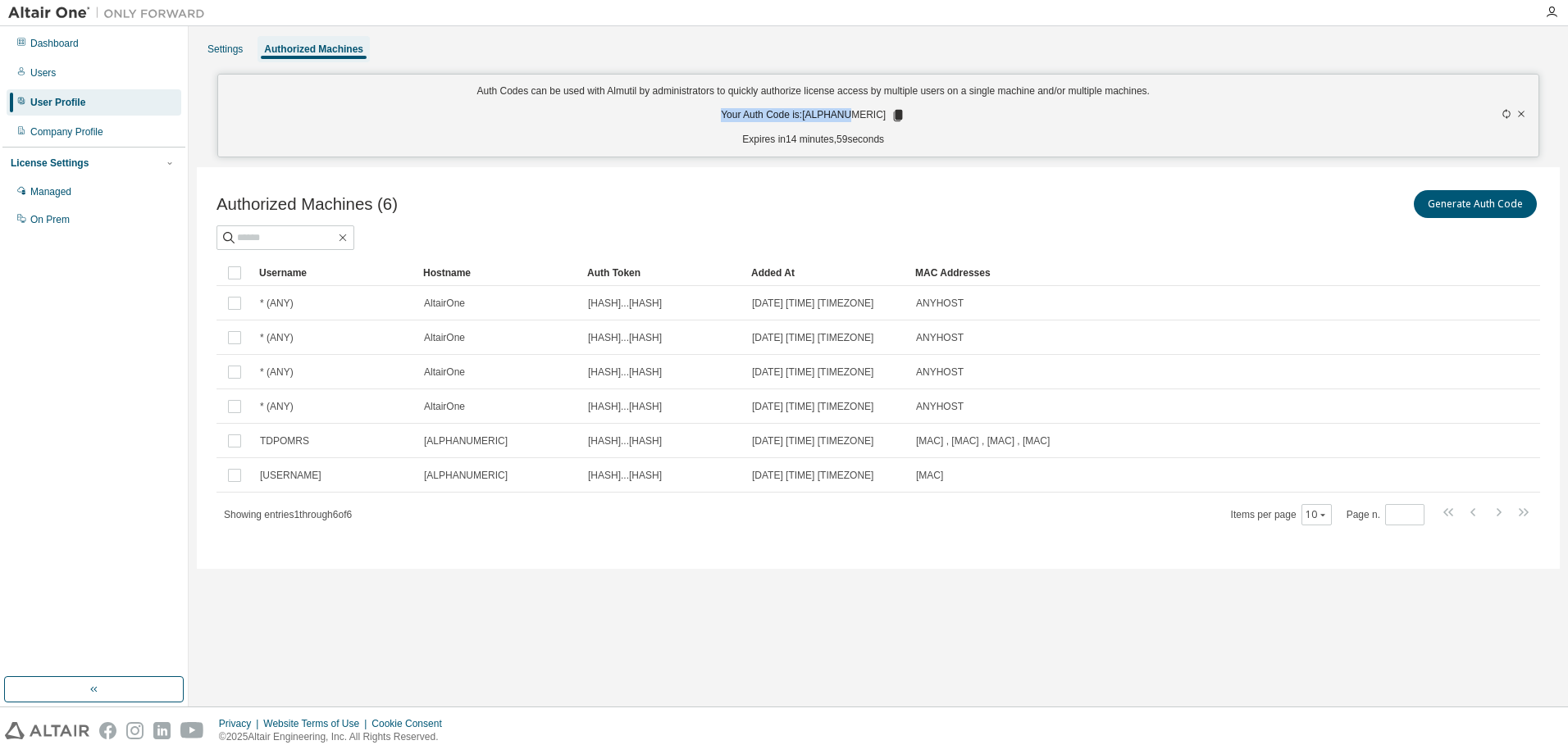 drag, startPoint x: 897, startPoint y: 115, endPoint x: 728, endPoint y: 104, distance: 169.35761 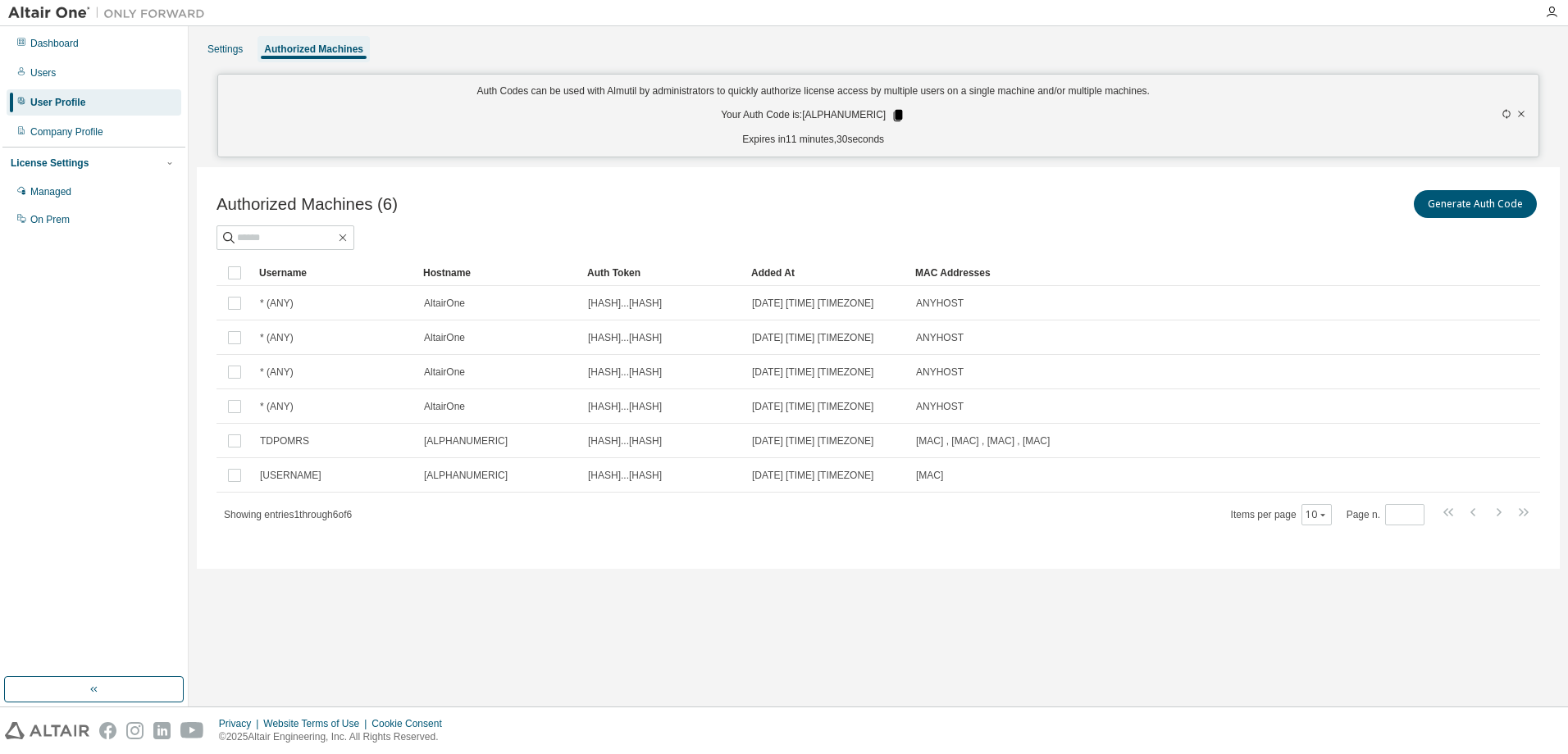 click 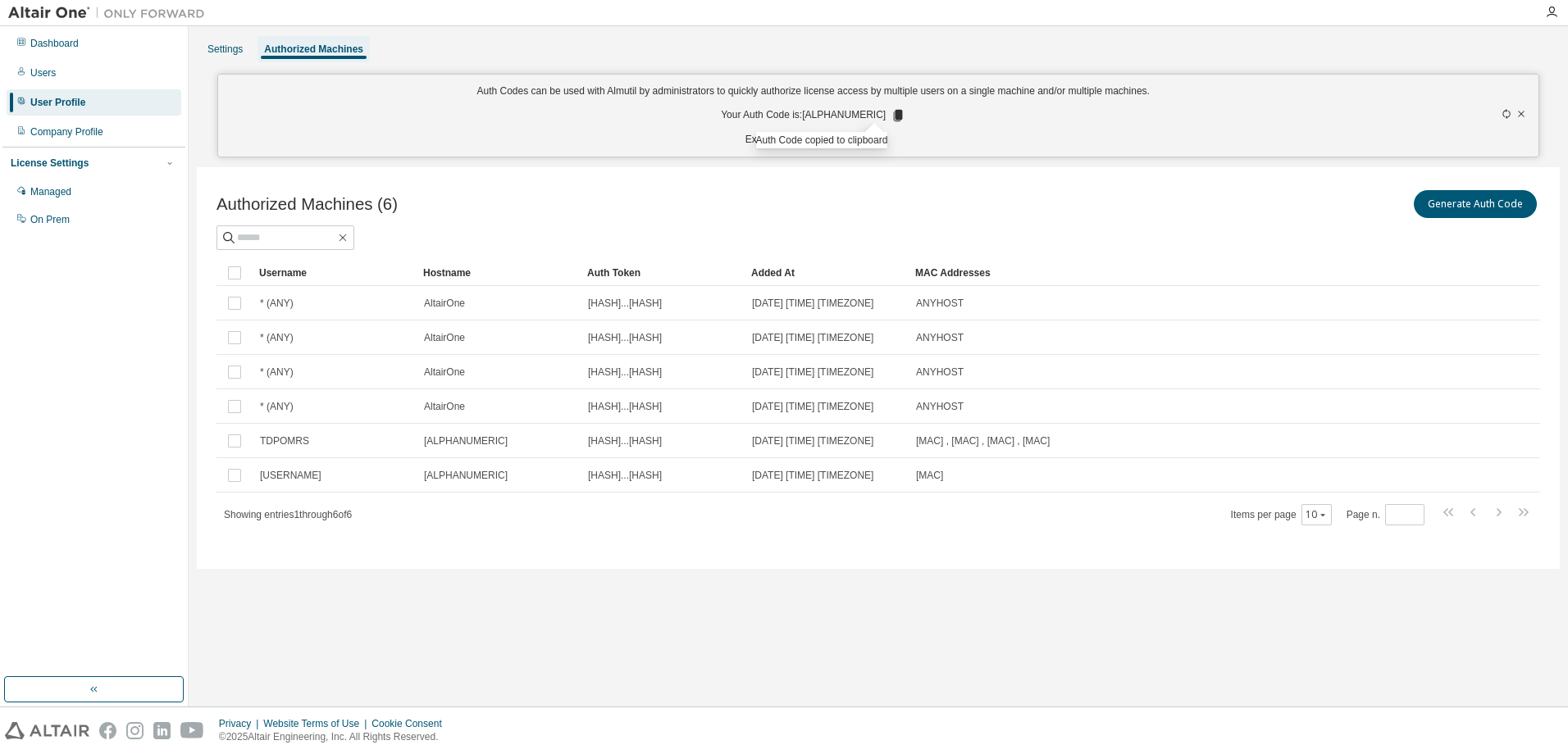 click on "Settings Authorized Machines Auth Codes can be used with Almutil by administrators to quickly authorize license access by multiple users on a single machine and/or multiple machines. Your Auth Code is:  [ALPHANUMERIC]   Expires in  [NUMBER] minutes,  [NUMBER]  seconds Authorized Machines ([NUMBER]) Generate Auth Code Clear Load Save Save As Field Operator Value Select filter Select operand Add criteria Search Username Hostname Auth Token Added At MAC Addresses * (ANY) AltairOne [HASH]...[HASH] [DATE] [TIME] [TIMEZONE] ANYHOST * (ANY) AltairOne [HASH]...[HASH] [DATE] [TIME] [TIMEZONE] ANYHOST * (ANY) AltairOne [HASH]...[HASH] [DATE] [TIME] [TIMEZONE] ANYHOST * (ANY) AltairOne [HASH]...[HASH] [DATE] [TIME] [TIMEZONE] ANYHOST TDPOMRS [ALPHANUMERIC] [HASH]...[HASH] [DATE] [TIME] [TIMEZONE] [MAC] , [MAC] , [MAC] , [MAC] tdpomrs PCVPTWX6VP50842 [HASH]...[HASH] [DATE] [TIME] [TIMEZONE] [MAC] Showing entries  [NUMBER]  through  [NUMBER]  of  [NUMBER] Items per page [NUMBER] Page n. *" at bounding box center (878, 366) 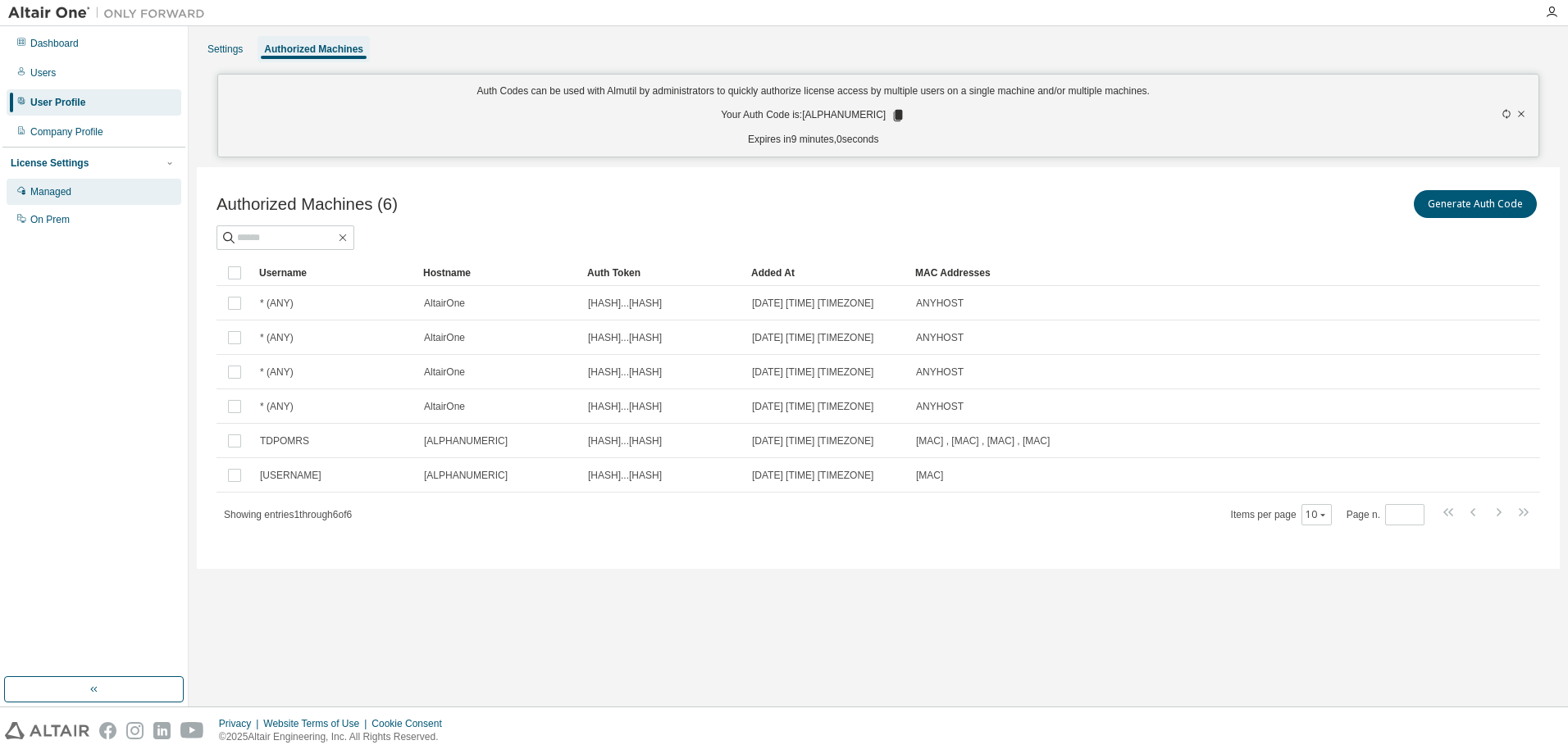 click on "Managed" at bounding box center (93, 192) 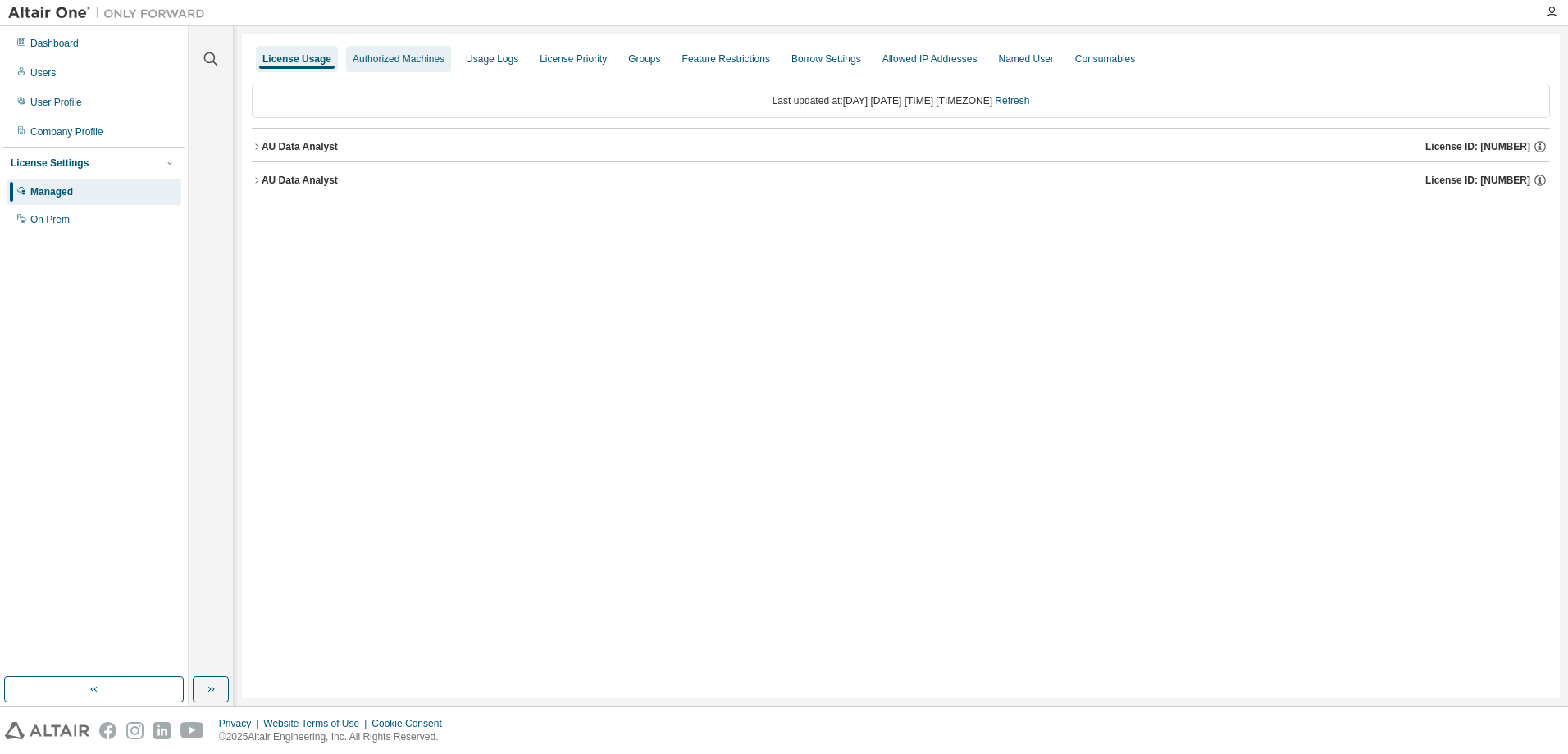 click on "Authorized Machines" at bounding box center (399, 59) 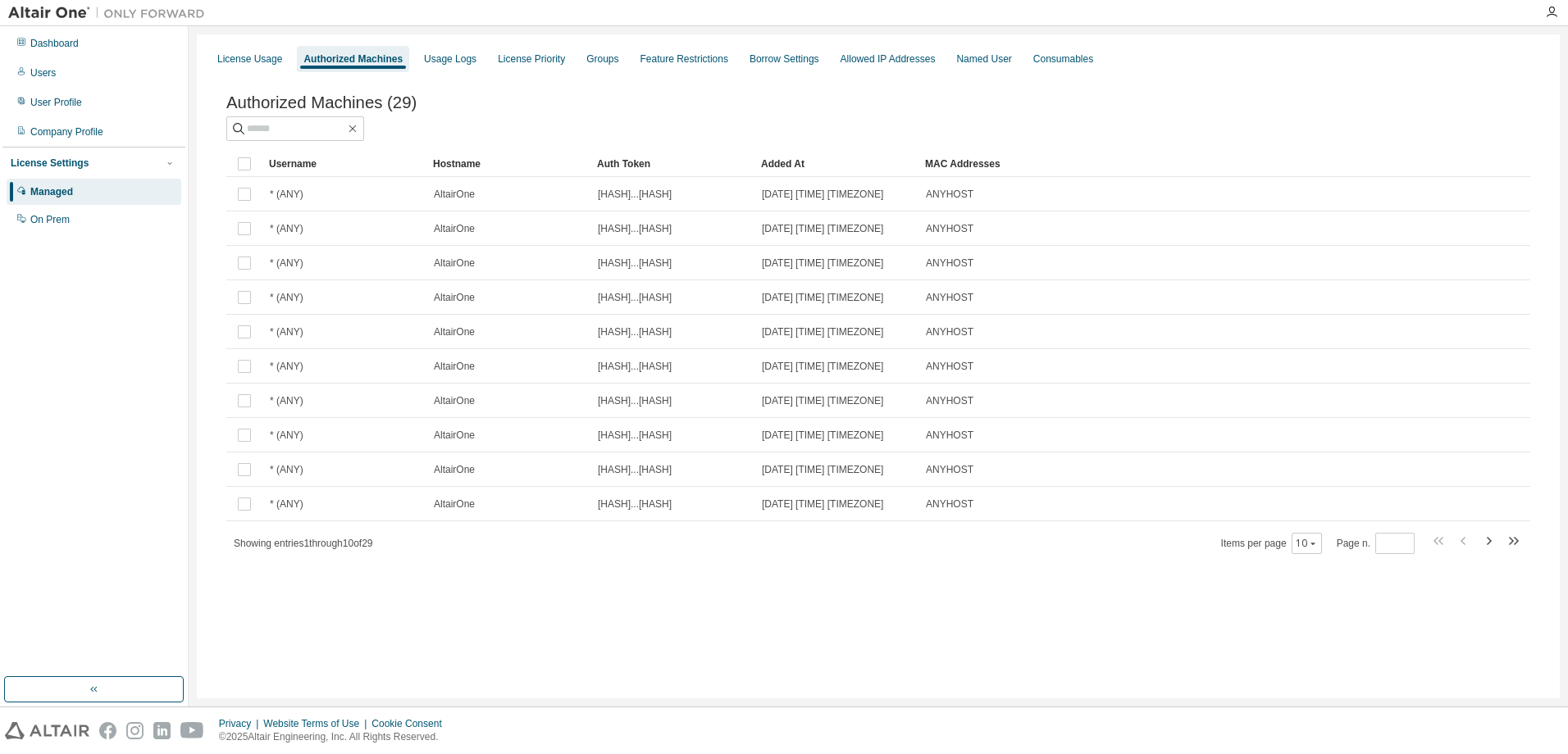 click on "Added At" at bounding box center (836, 164) 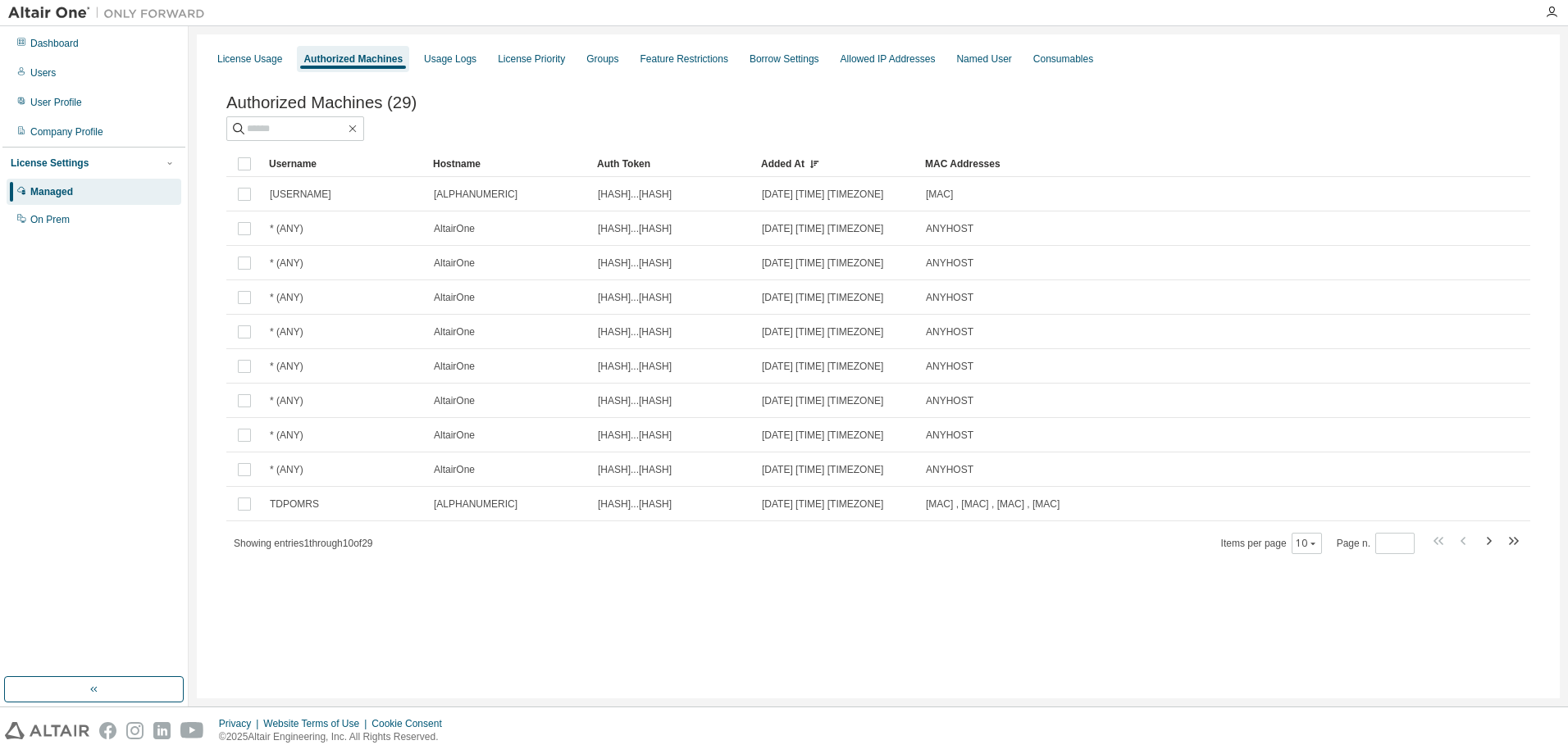 click on "Authorized Machines ([NUMBER]) Clear Load Save Save As Field Operator Value Select filter Select operand Add criteria Search Username Hostname Auth Token Added At MAC Addresses tdpomrs PCVPTWX6VP50842 [HASH]...[HASH] [DATE] [TIME] [TIMEZONE] [MAC] * (ANY) AltairOne [HASH]...[HASH] [DATE] [TIME] [TIMEZONE] ANYHOST * (ANY) AltairOne [HASH]...[HASH] [DATE] [TIME] [TIMEZONE] ANYHOST * (ANY) AltairOne [HASH]...[HASH] [DATE] [TIME] [TIMEZONE] ANYHOST * (ANY) AltairOne [HASH]...[HASH] [DATE] [TIME] [TIMEZONE] ANYHOST * (ANY) AltairOne [HASH]...[HASH] [DATE] [TIME] [TIMEZONE] ANYHOST * (ANY) AltairOne [HASH]...[HASH] [DATE] [TIME] [TIMEZONE] ANYHOST * (ANY) AltairOne [HASH]...[HASH] [DATE] [TIME] [TIMEZONE] ANYHOST * (ANY) AltairOne [HASH]...[HASH] [DATE] [TIME] [TIMEZONE] ANYHOST TDPOMRS [ALPHANUMERIC] [HASH]...[HASH] [DATE] [TIME] [TIMEZONE] [MAC] , [MAC] , [MAC] , [MAC] Showing entries  [NUMBER]  through  [NUMBER]  of  [NUMBER] Items per page [NUMBER] Page n. *" at bounding box center [878, 335] 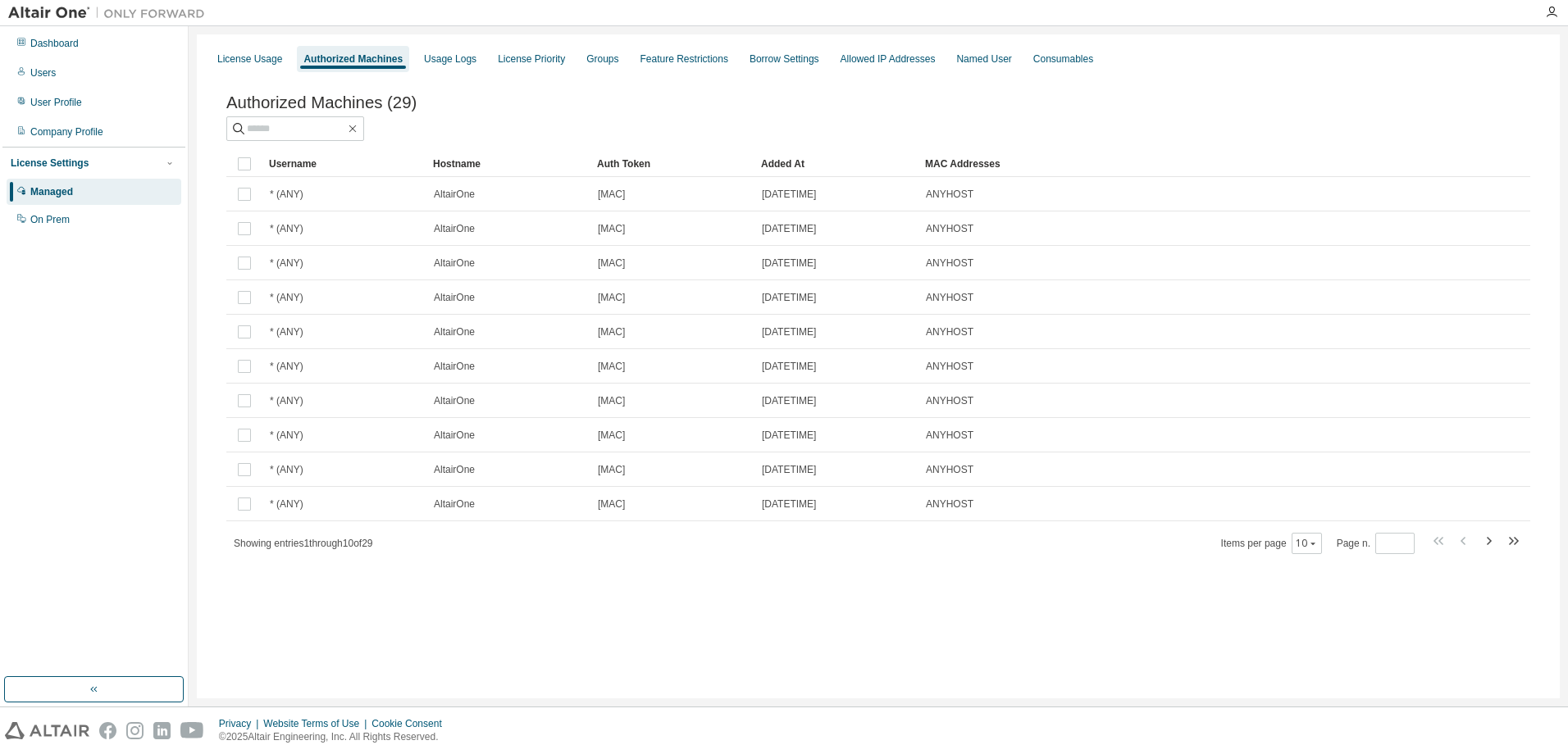 scroll, scrollTop: 0, scrollLeft: 0, axis: both 